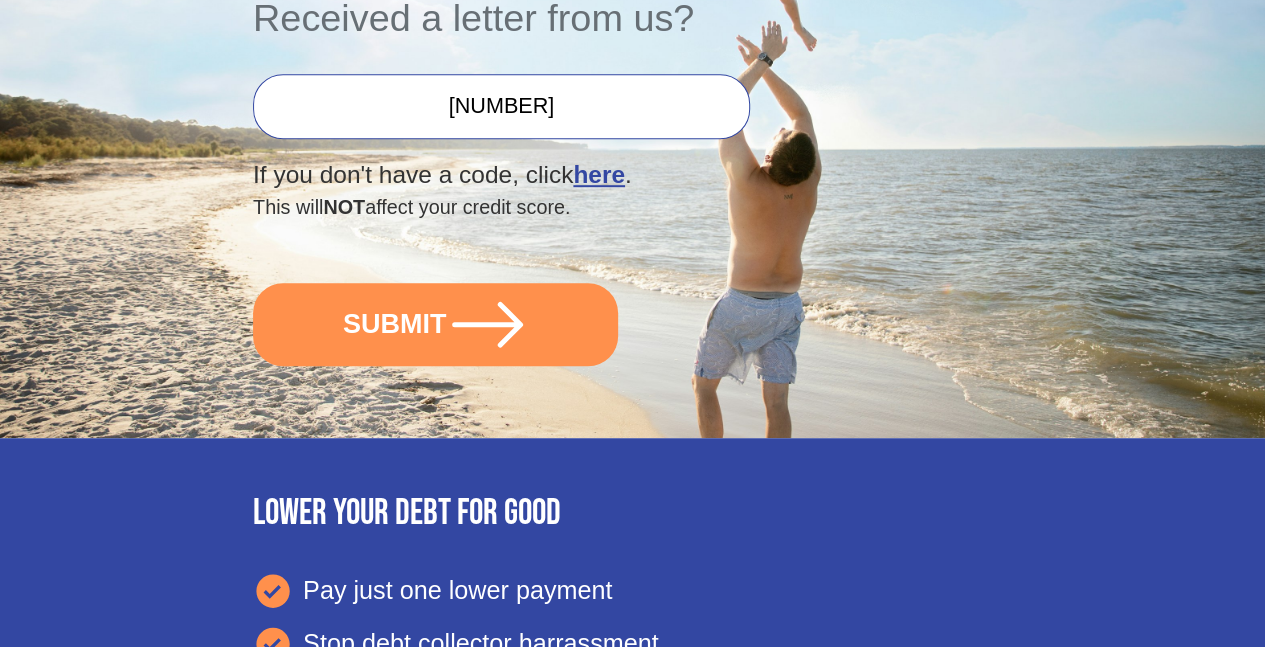 scroll, scrollTop: 524, scrollLeft: 0, axis: vertical 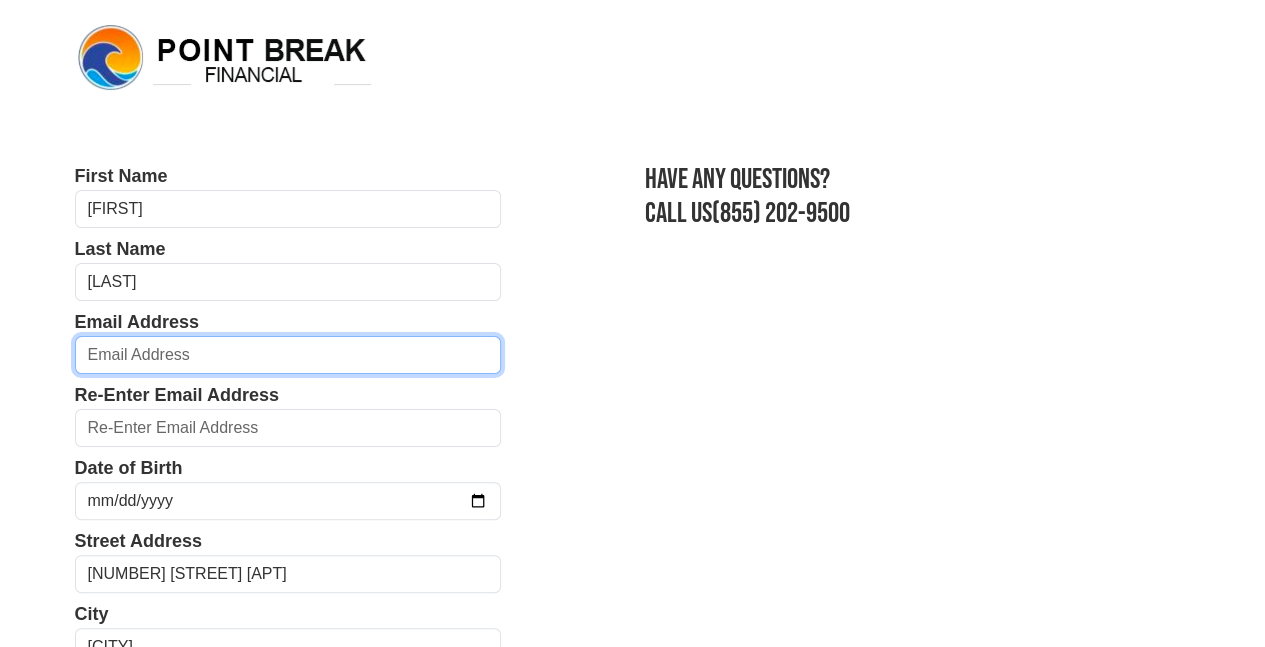 click at bounding box center (288, 355) 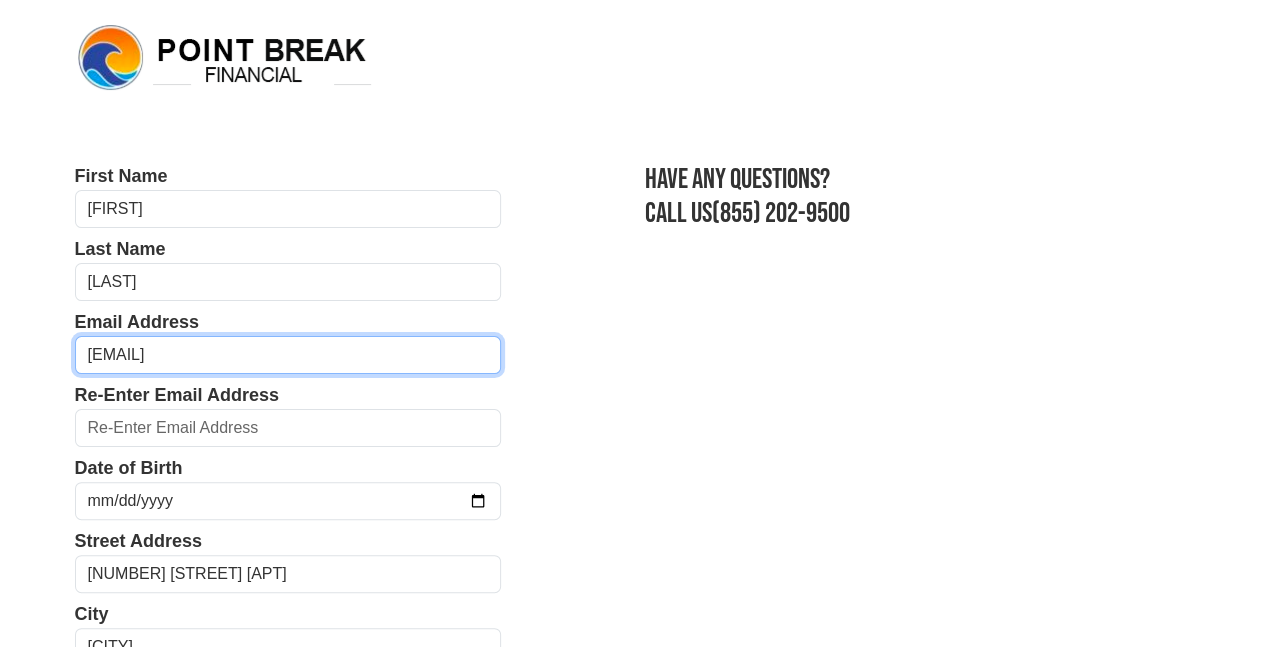 type on "[EMAIL]" 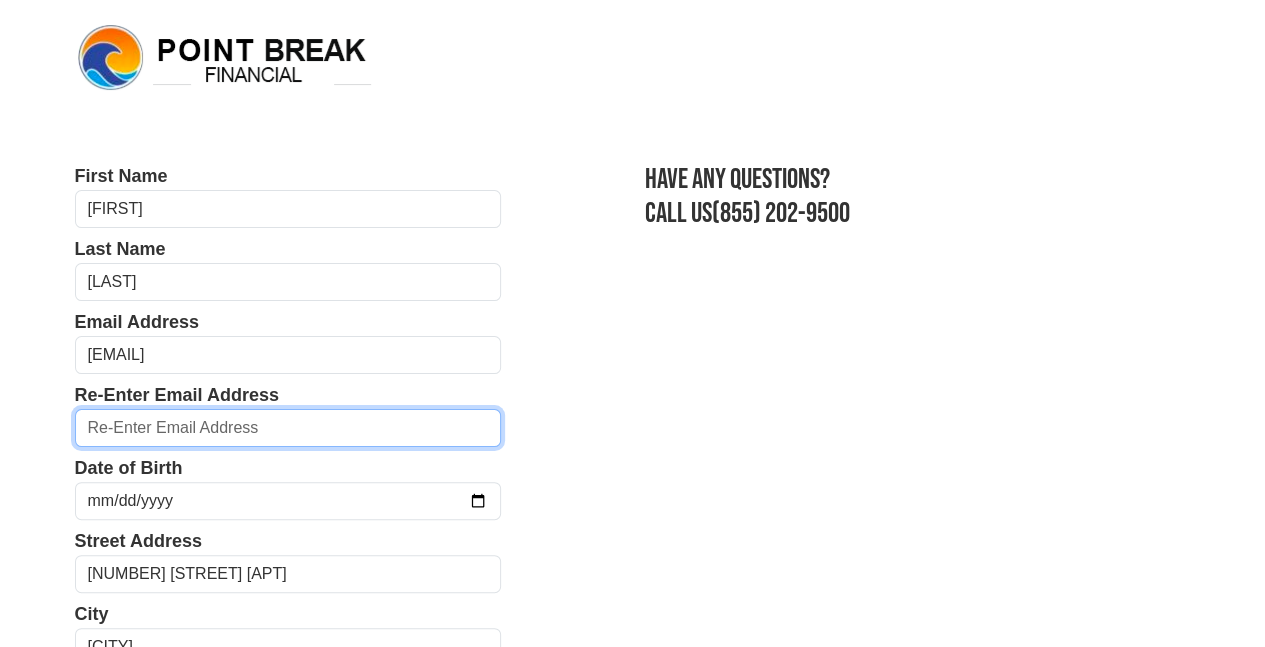 click at bounding box center [288, 428] 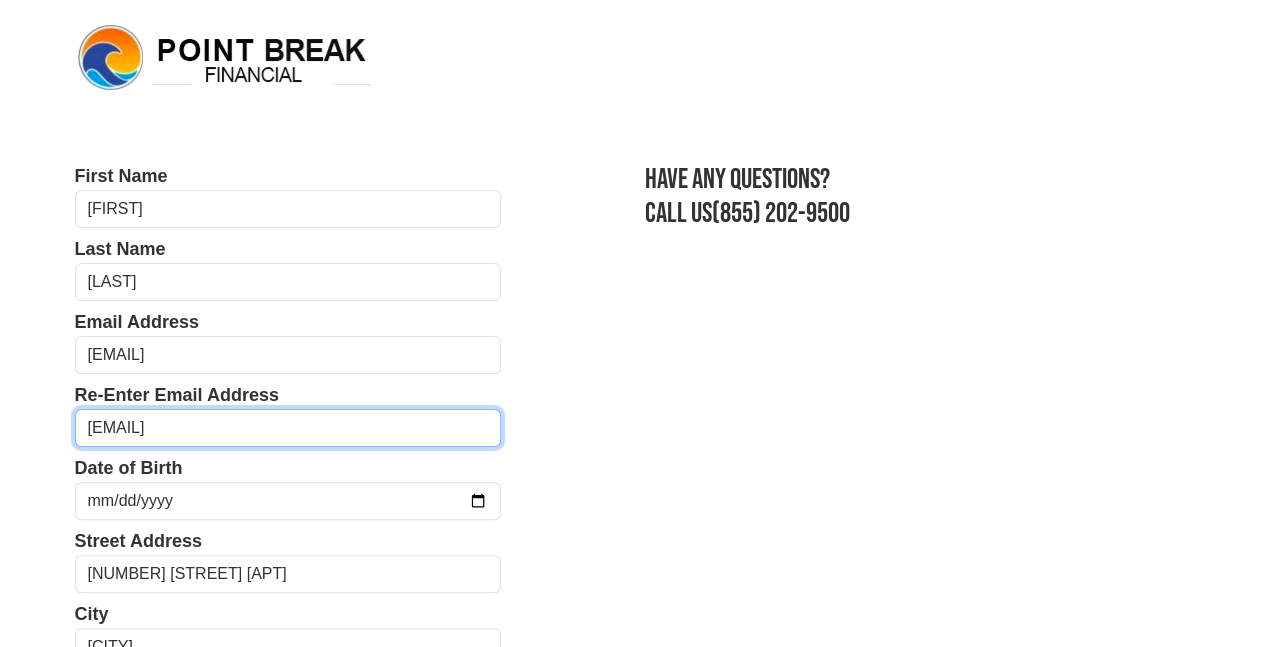 type on "[EMAIL]" 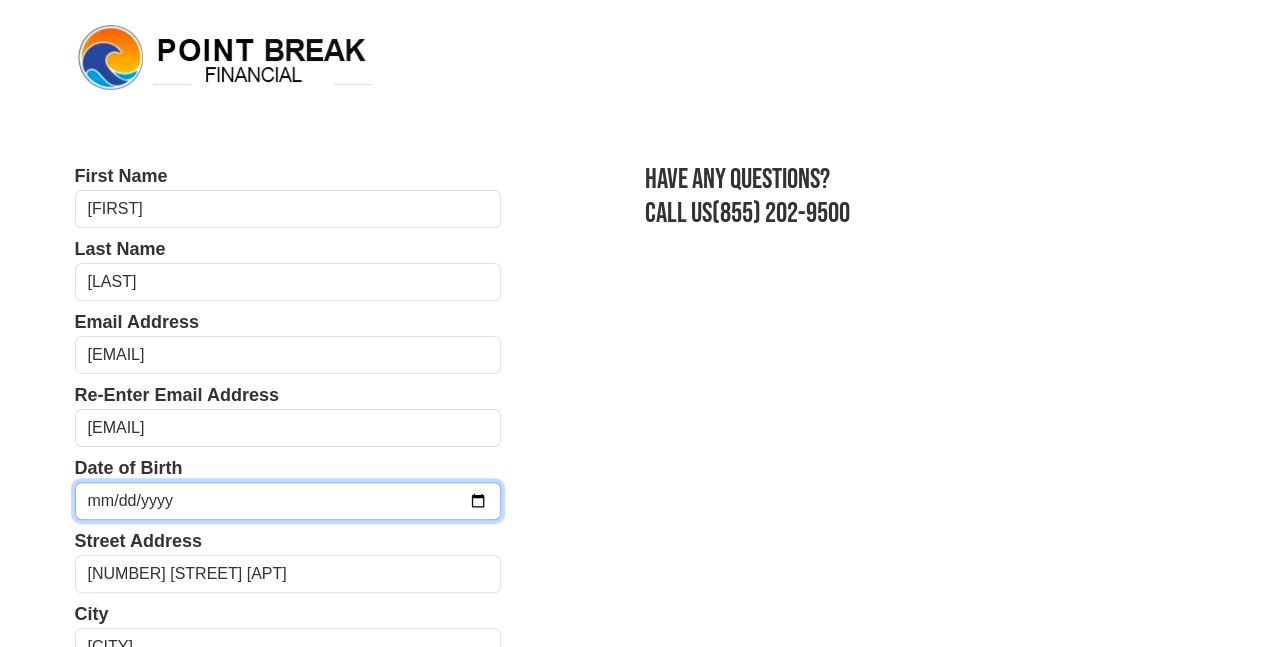 click at bounding box center [288, 501] 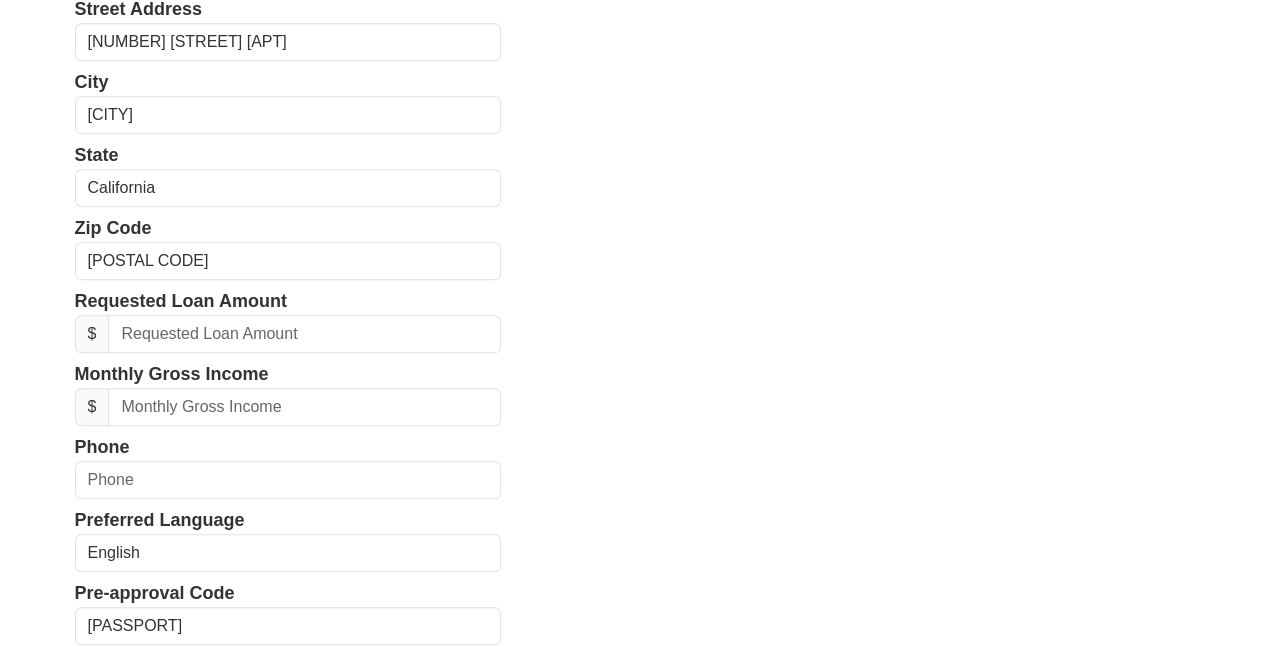 scroll, scrollTop: 533, scrollLeft: 0, axis: vertical 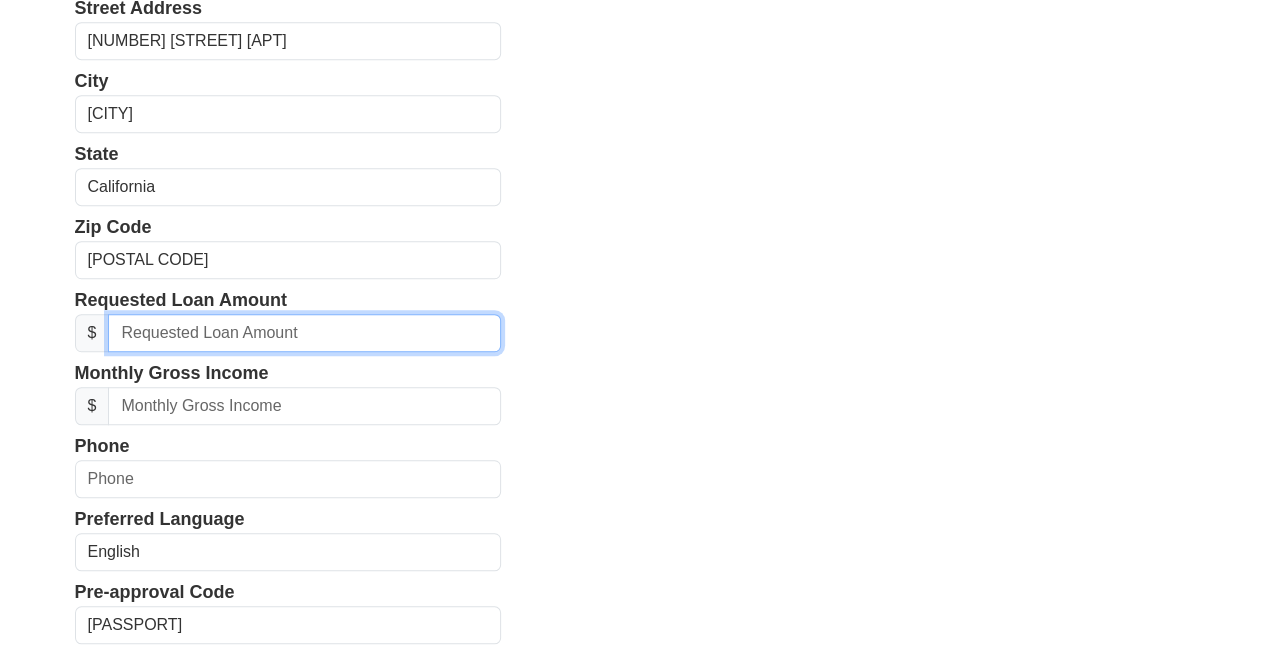 click at bounding box center (304, 333) 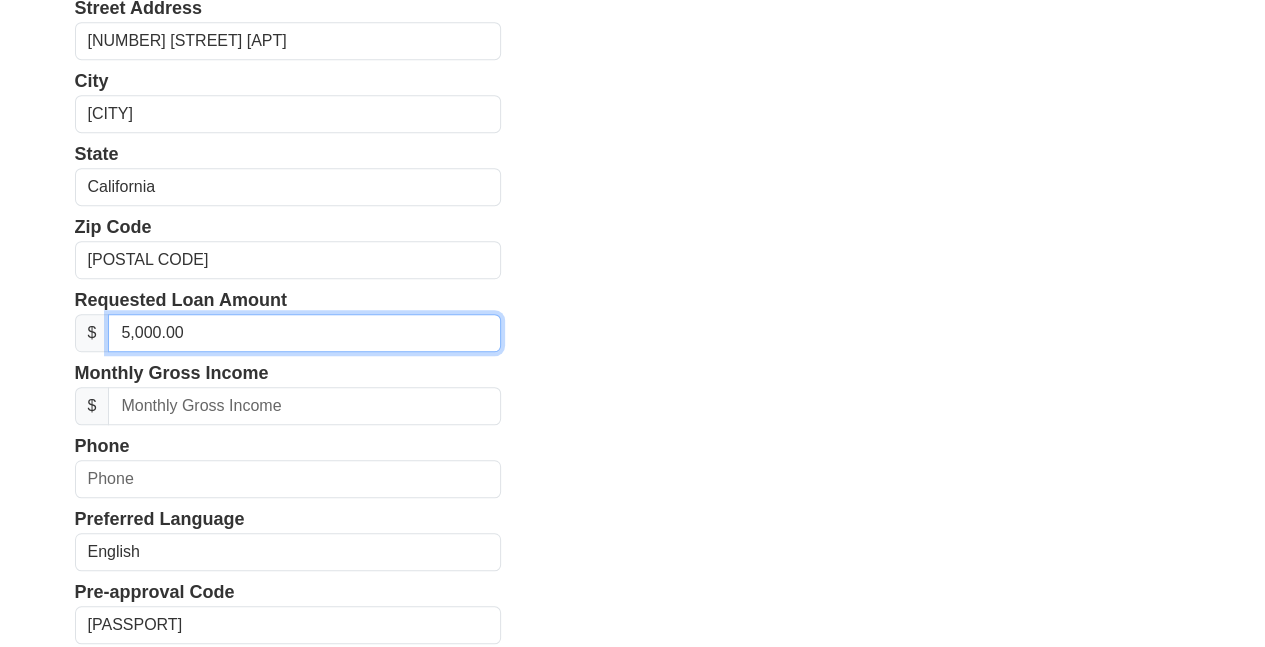 type on "50,000.00" 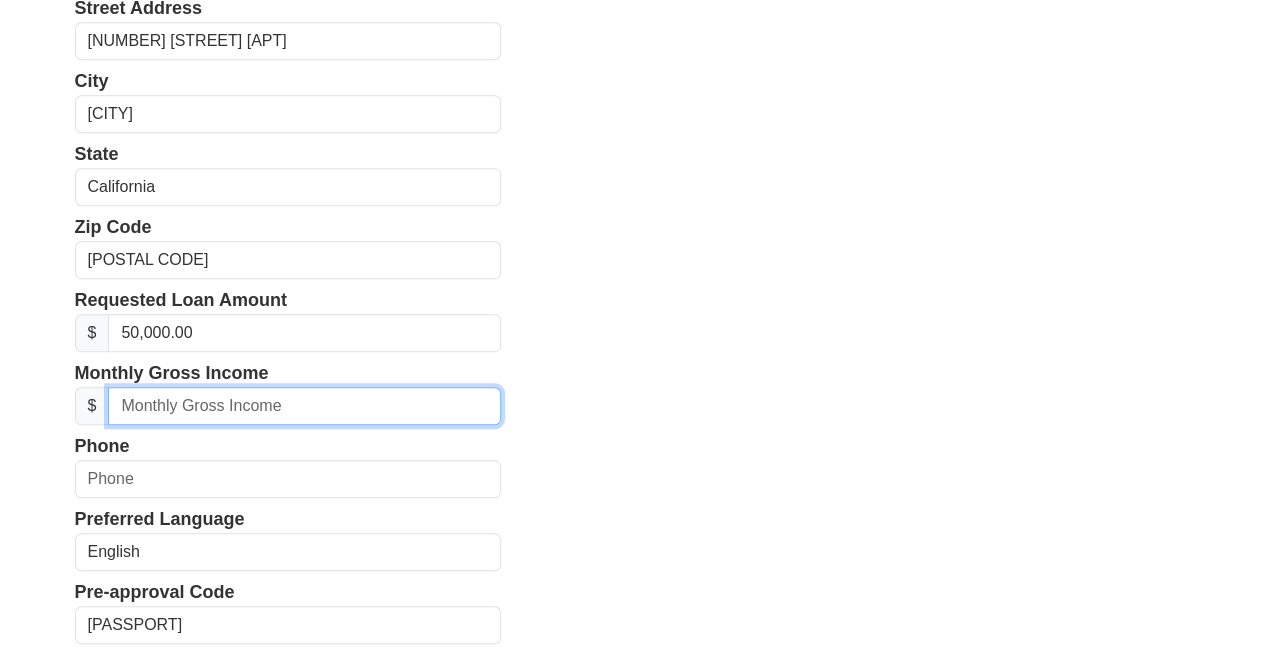 click at bounding box center (304, 406) 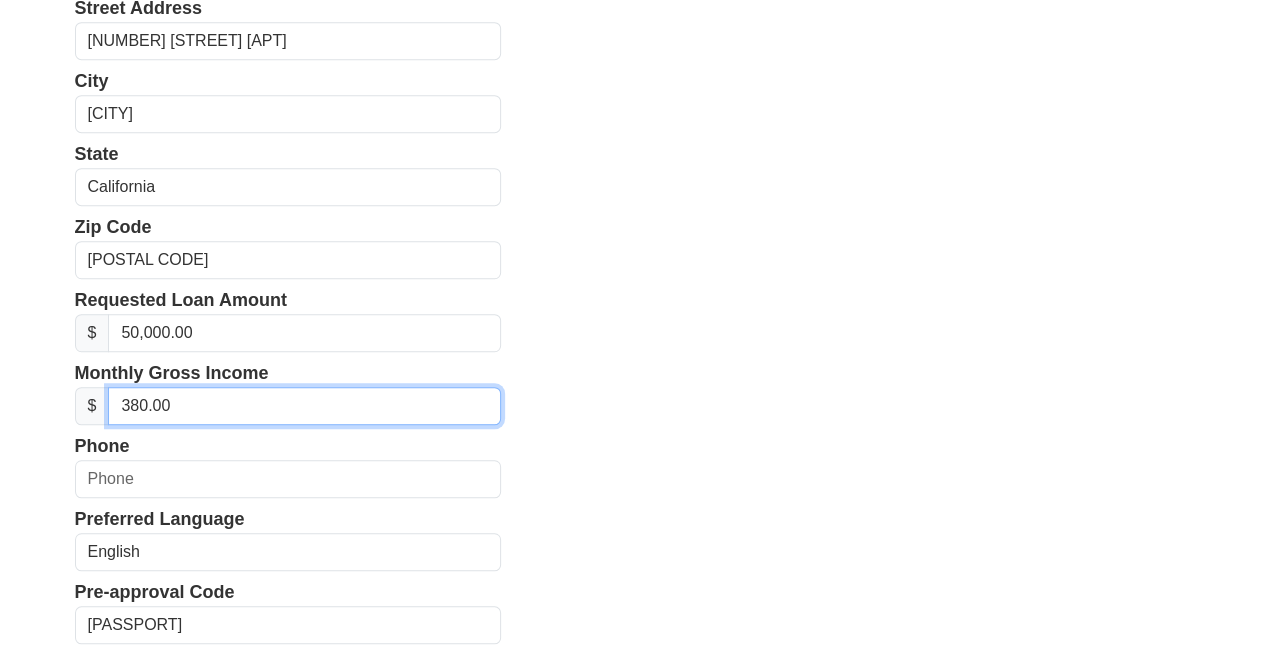 type on "3,800.00" 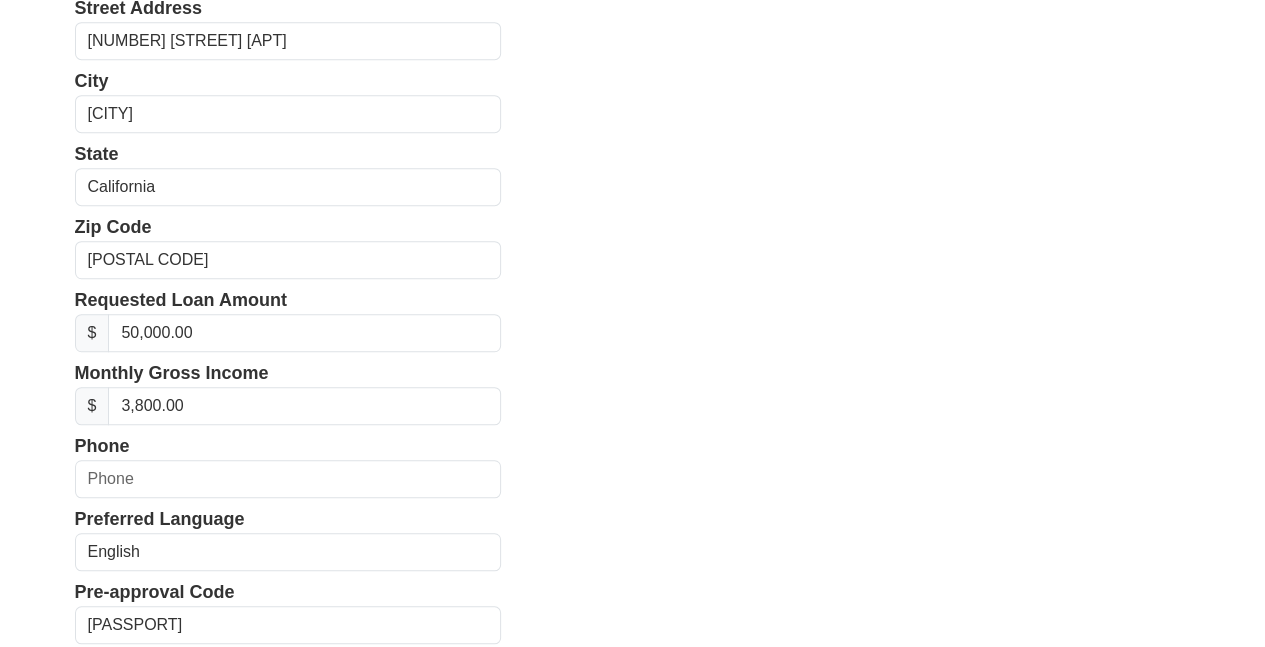click on "First Name
[FIRST]
Last Name
[LAST]
Email Address
[EMAIL]
Re-Enter Email Address
[EMAIL]
Date of Birth
[DATE]
Street Address
[NUMBER] [STREET] [APT]
City
[CITY]
State
Alabama
Alaska
Arizona
Arkansas
California
Colorado
Connecticut
Delaware
District of Columbia
Florida
Georgia
Hawaii
Idaho
Illinois
$ $" at bounding box center [633, 260] 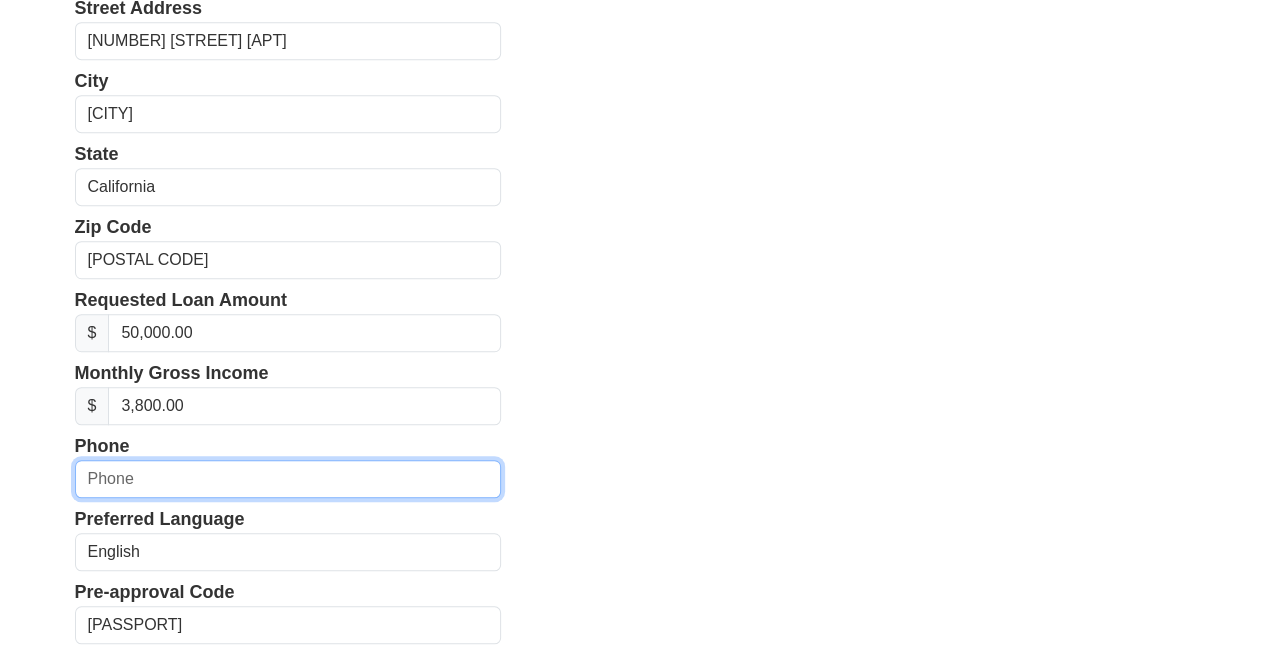 click at bounding box center [288, 479] 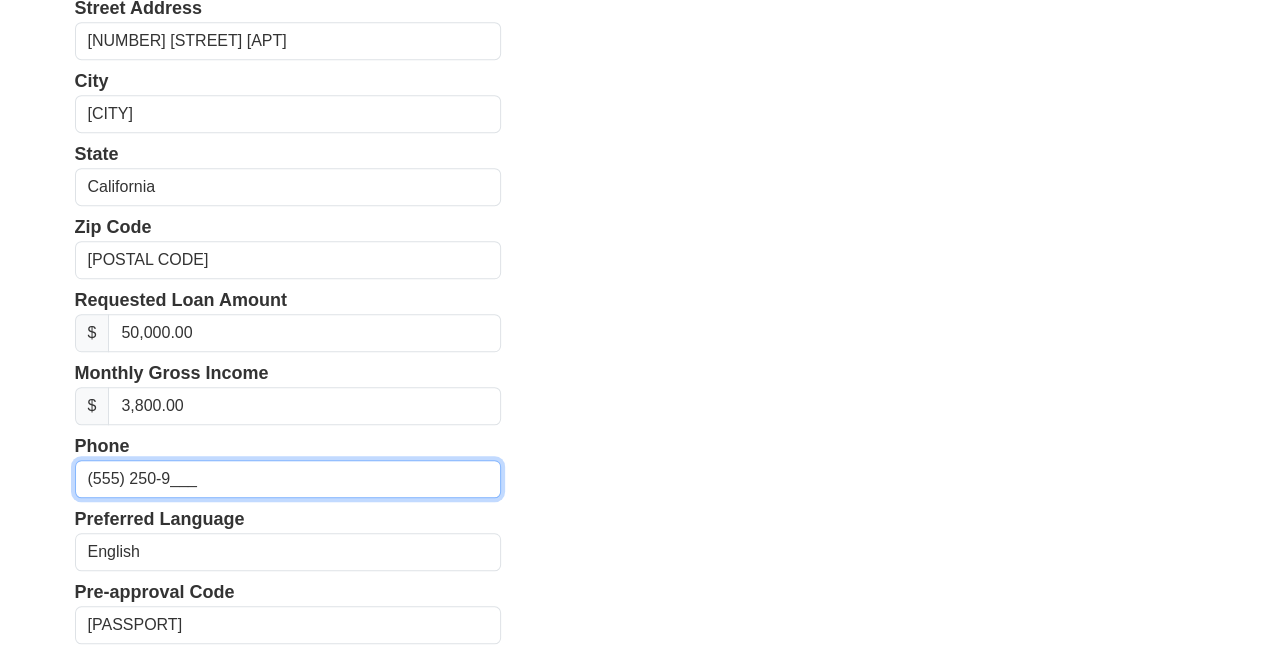 type on "(555) 250-9334" 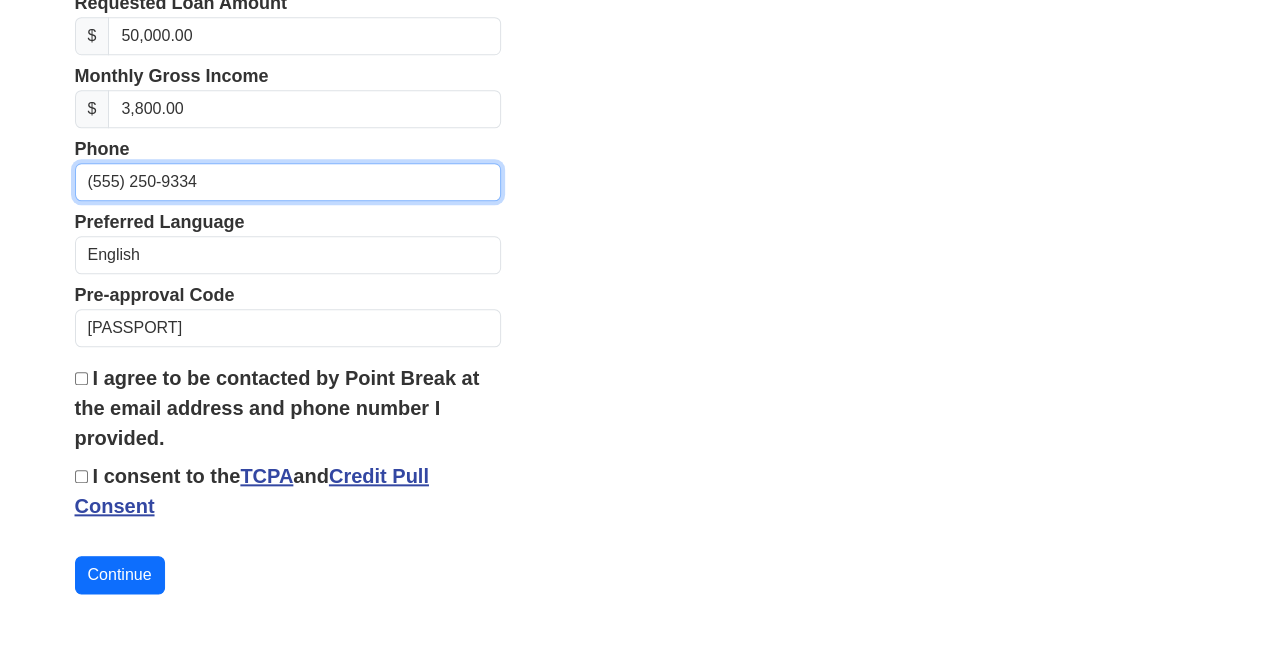 scroll, scrollTop: 872, scrollLeft: 0, axis: vertical 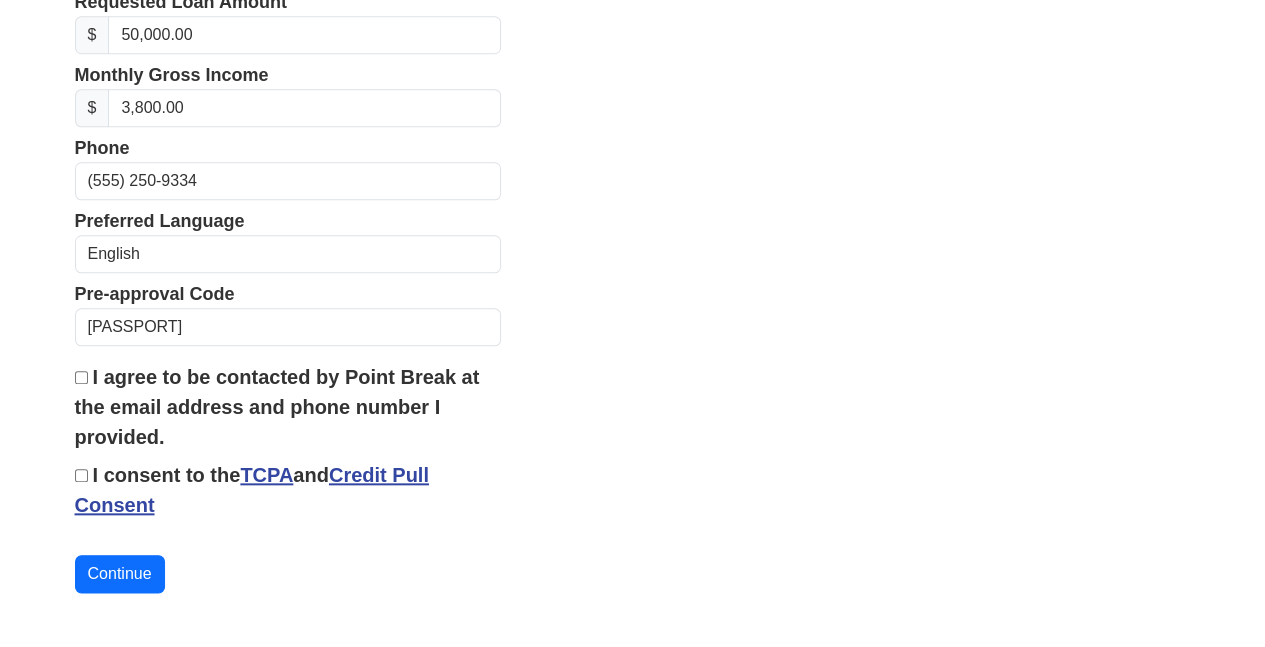 click on "I agree to be contacted by Point Break at the email address and phone number I provided." at bounding box center [81, 377] 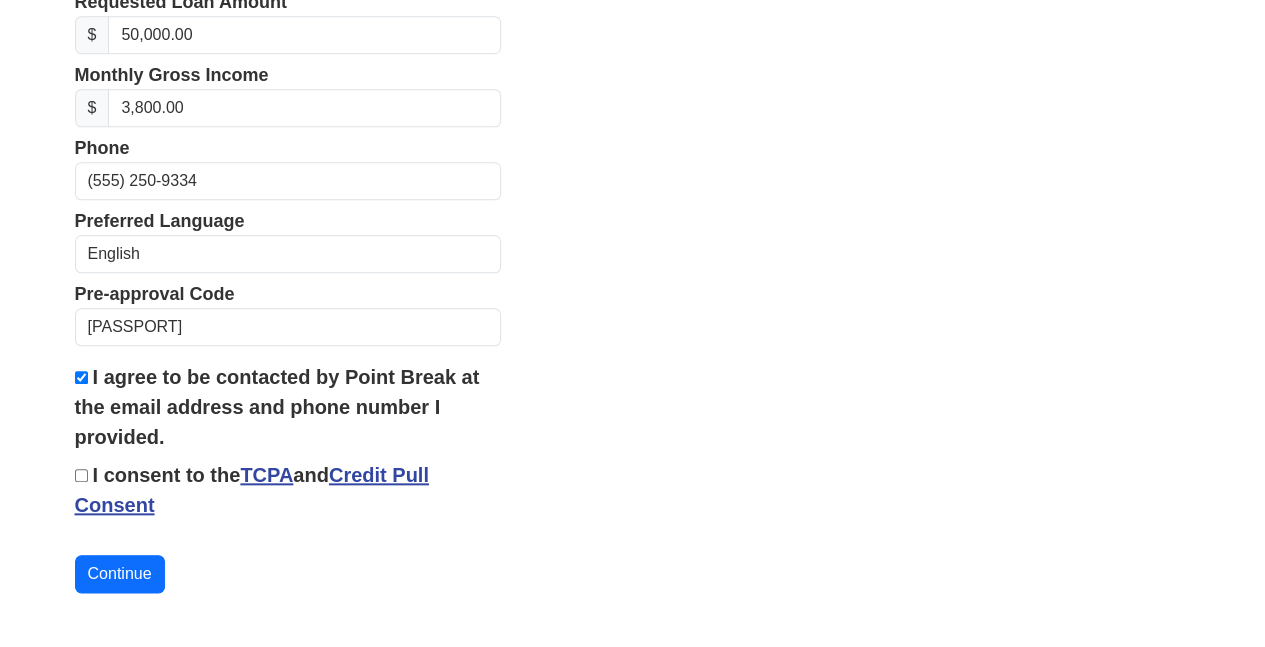 click on "I consent to the
TCPA  and
Credit Pull Consent" at bounding box center [81, 475] 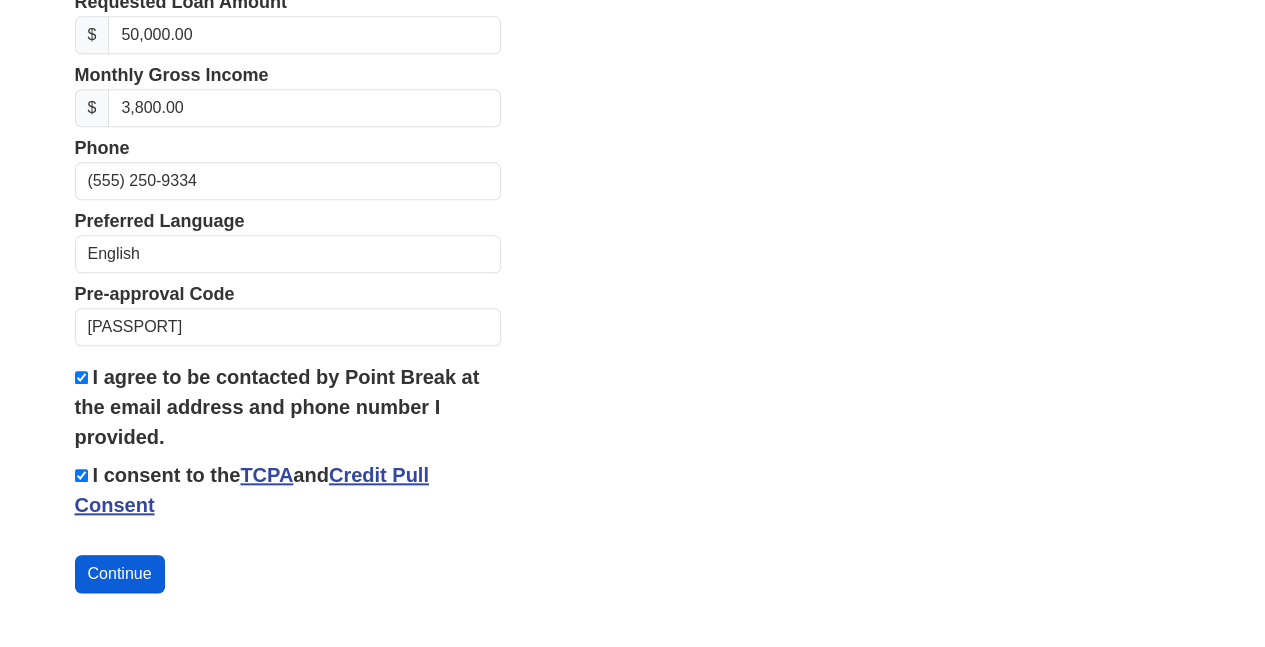 click on "Continue" at bounding box center (120, 574) 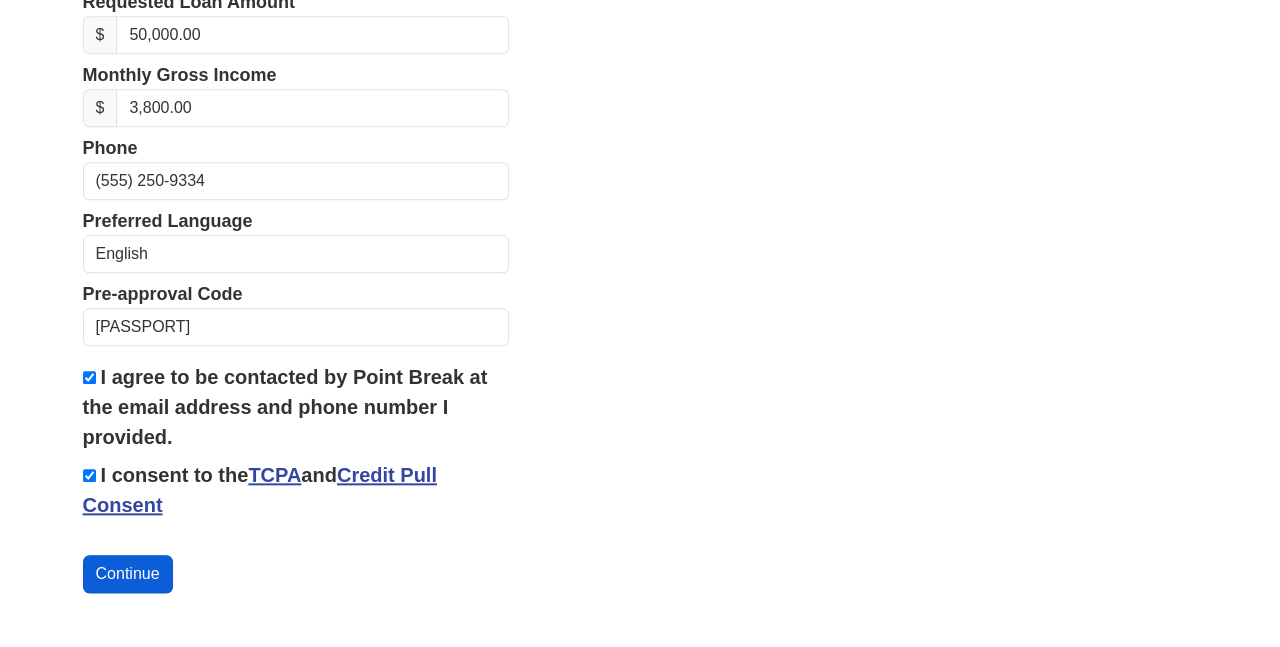 scroll, scrollTop: 900, scrollLeft: 0, axis: vertical 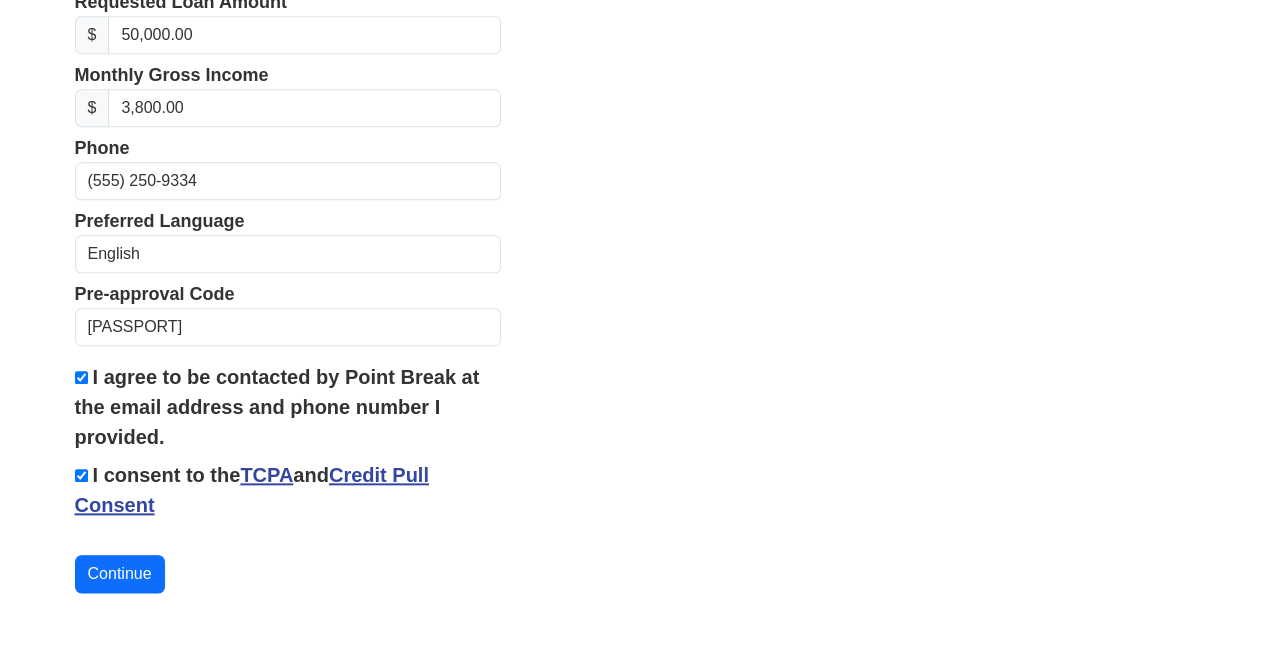 click on "Continue" at bounding box center (120, 574) 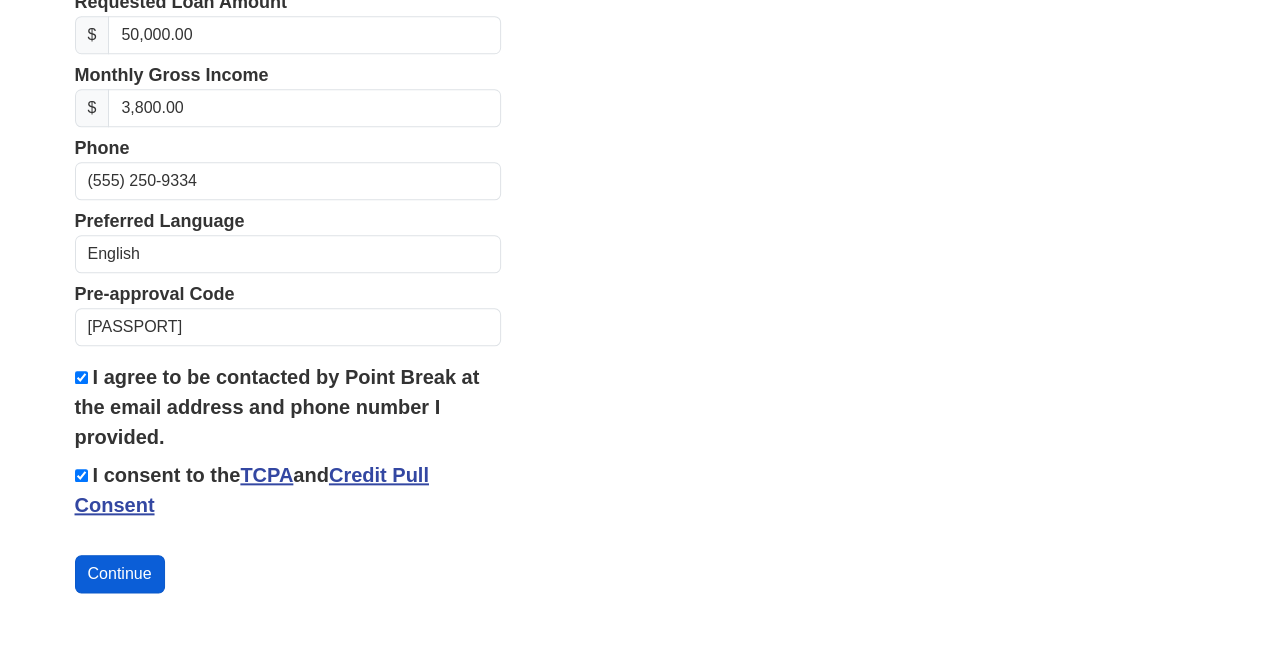 click on "Continue" at bounding box center [120, 574] 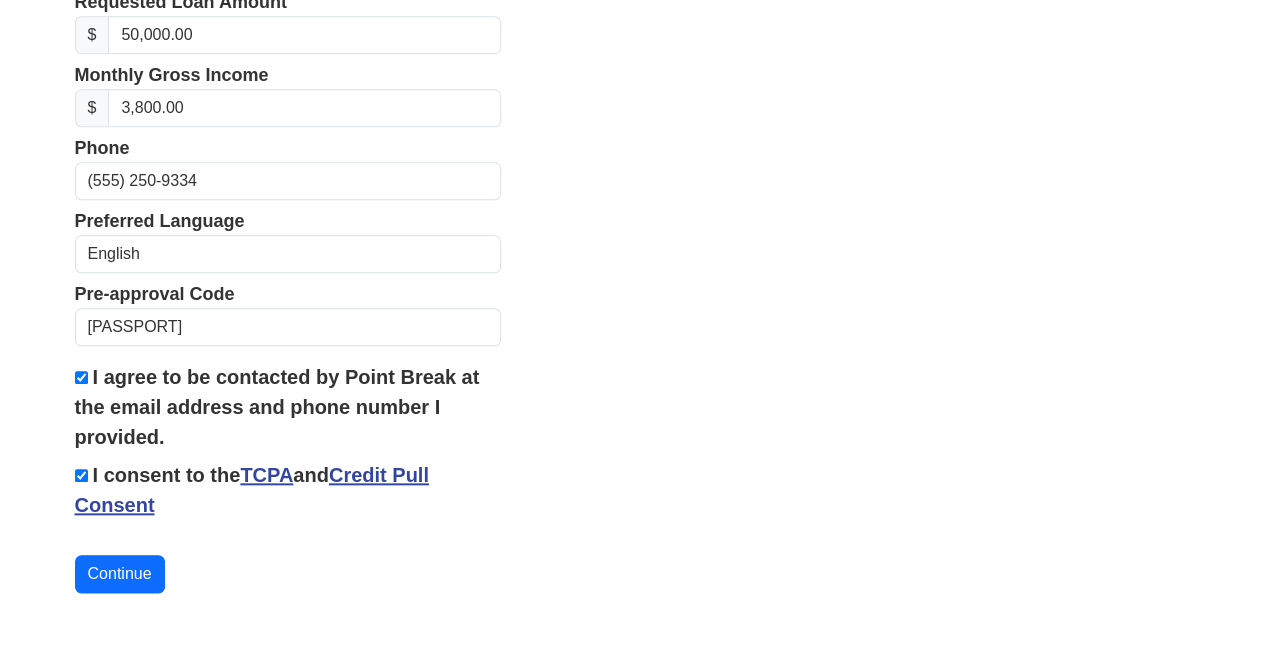 click on "TCPA" at bounding box center (266, 475) 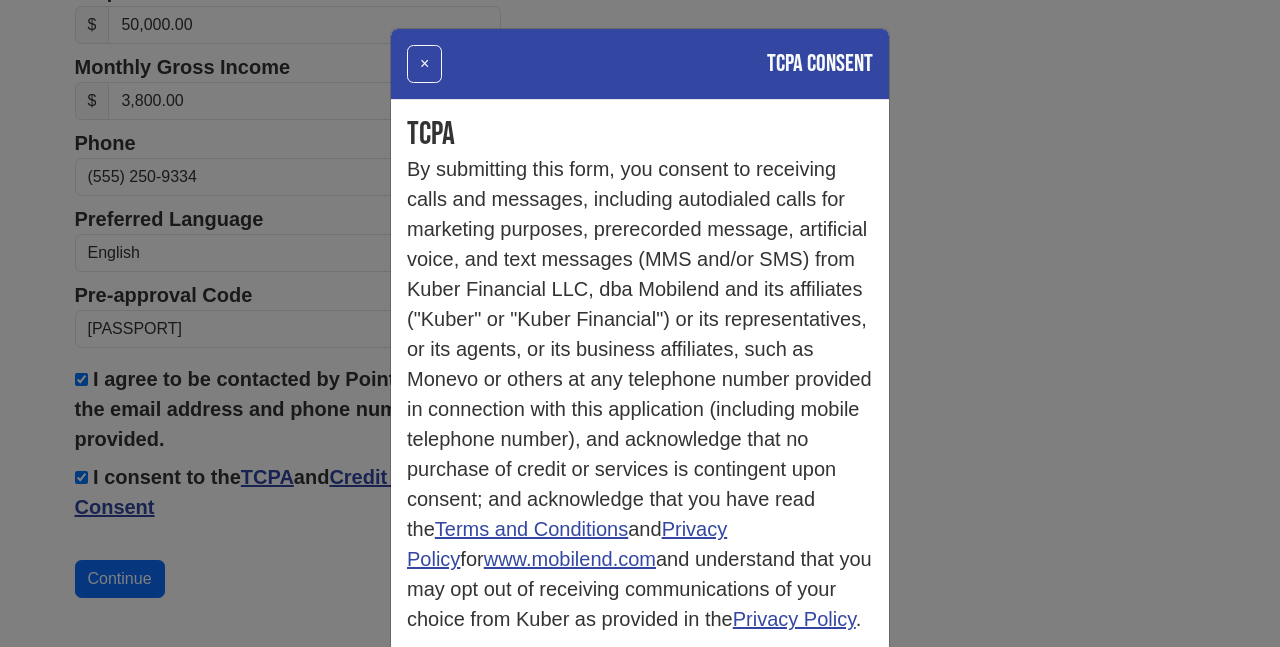 click on "×
TCPA Consent" at bounding box center (640, 64) 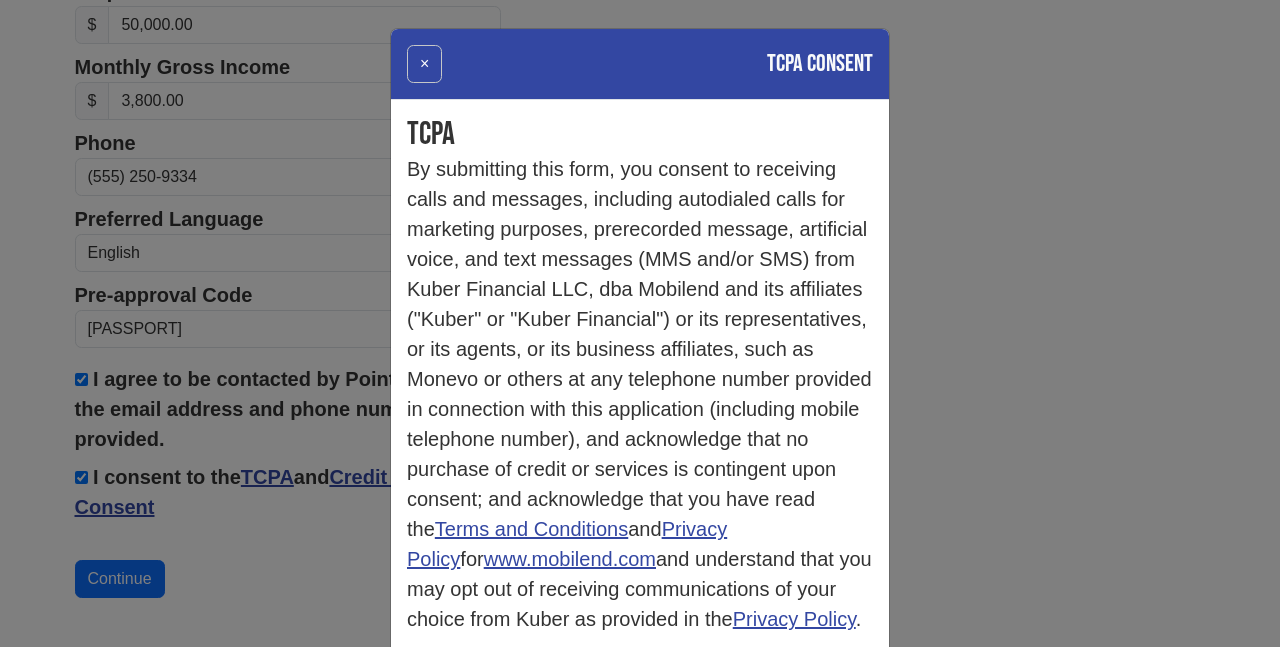 click on "×" at bounding box center (424, 64) 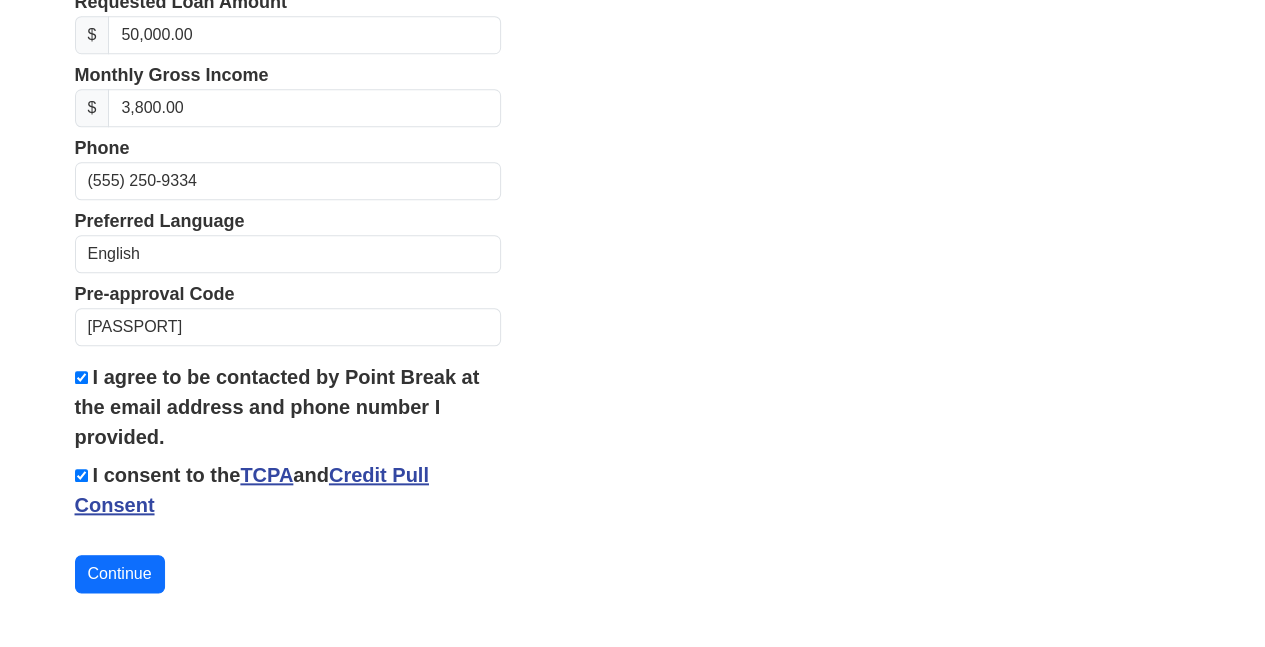 click on "Credit Pull Consent" at bounding box center (252, 490) 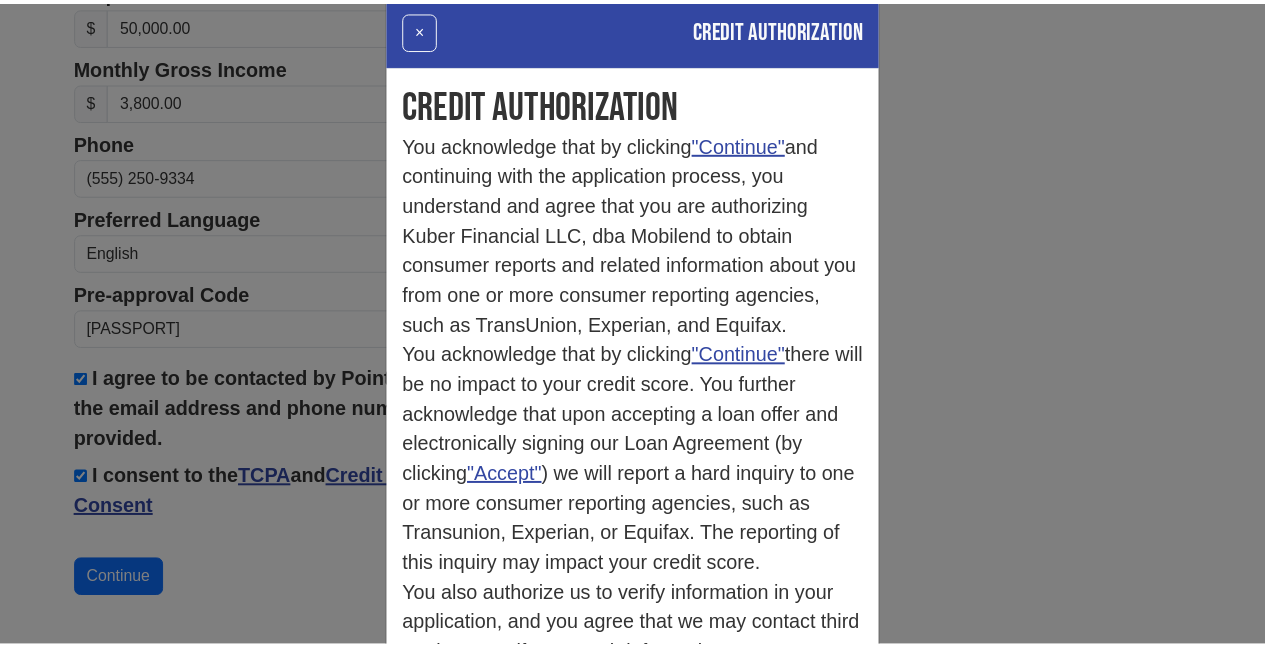 scroll, scrollTop: 0, scrollLeft: 0, axis: both 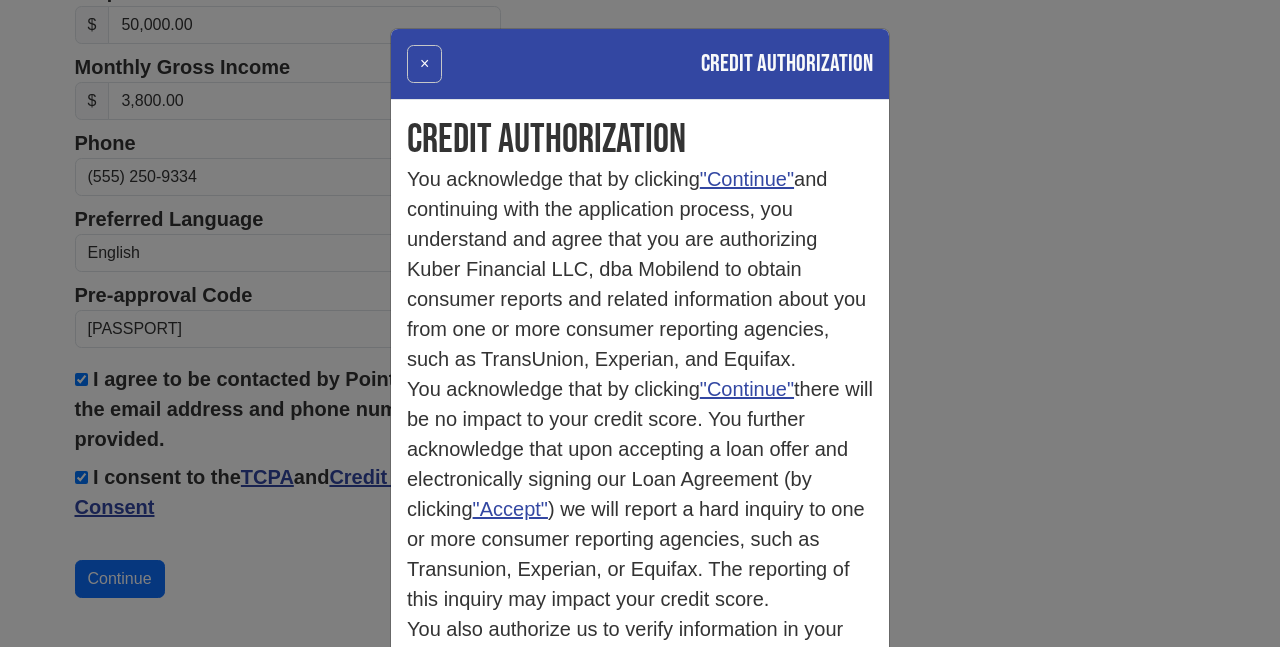 click on "×" at bounding box center (424, 64) 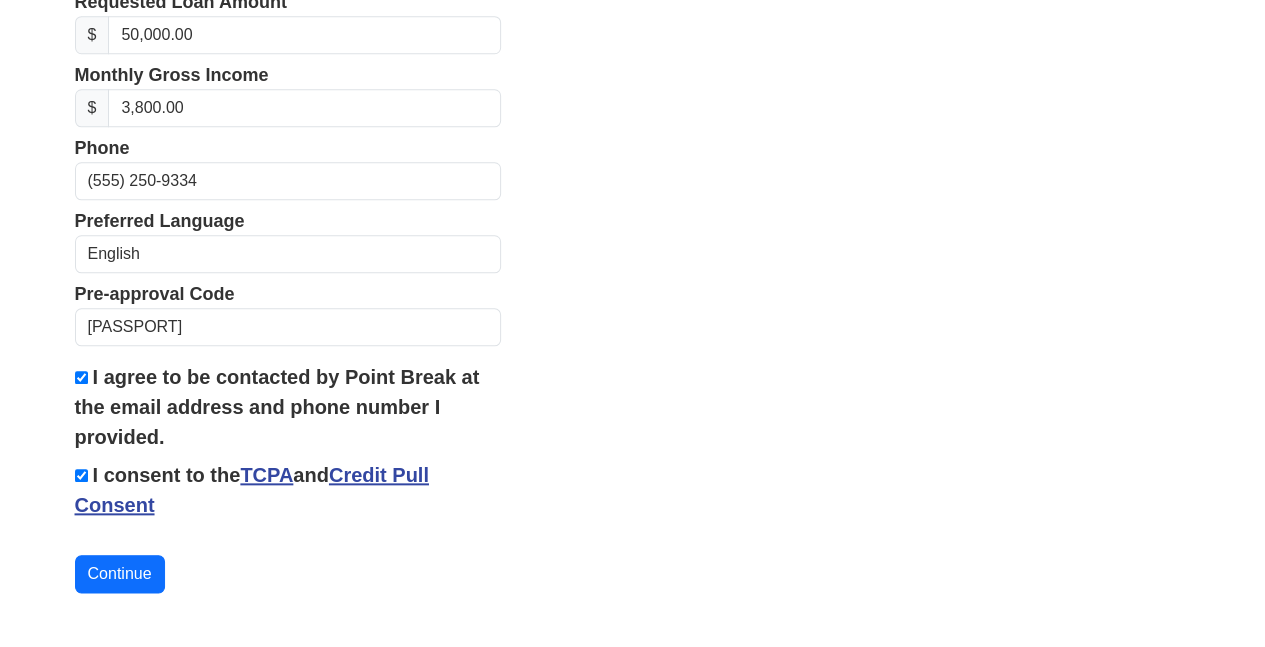 click on "Continue" at bounding box center [120, 574] 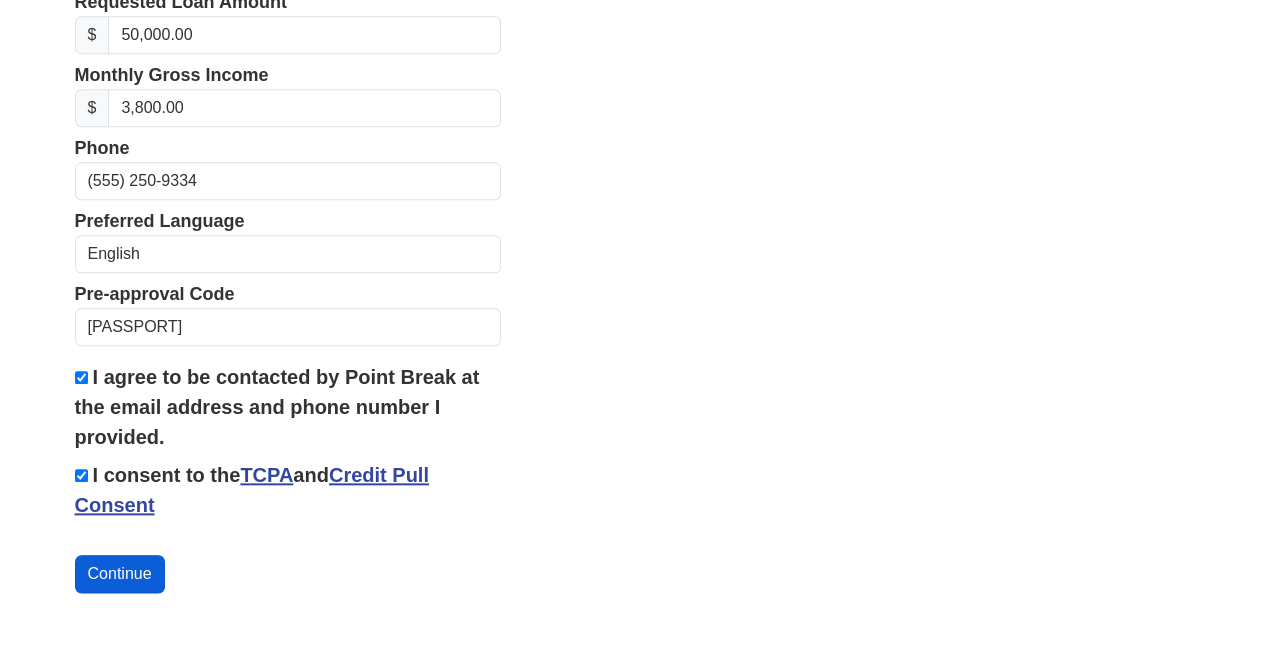click on "Continue" at bounding box center (120, 574) 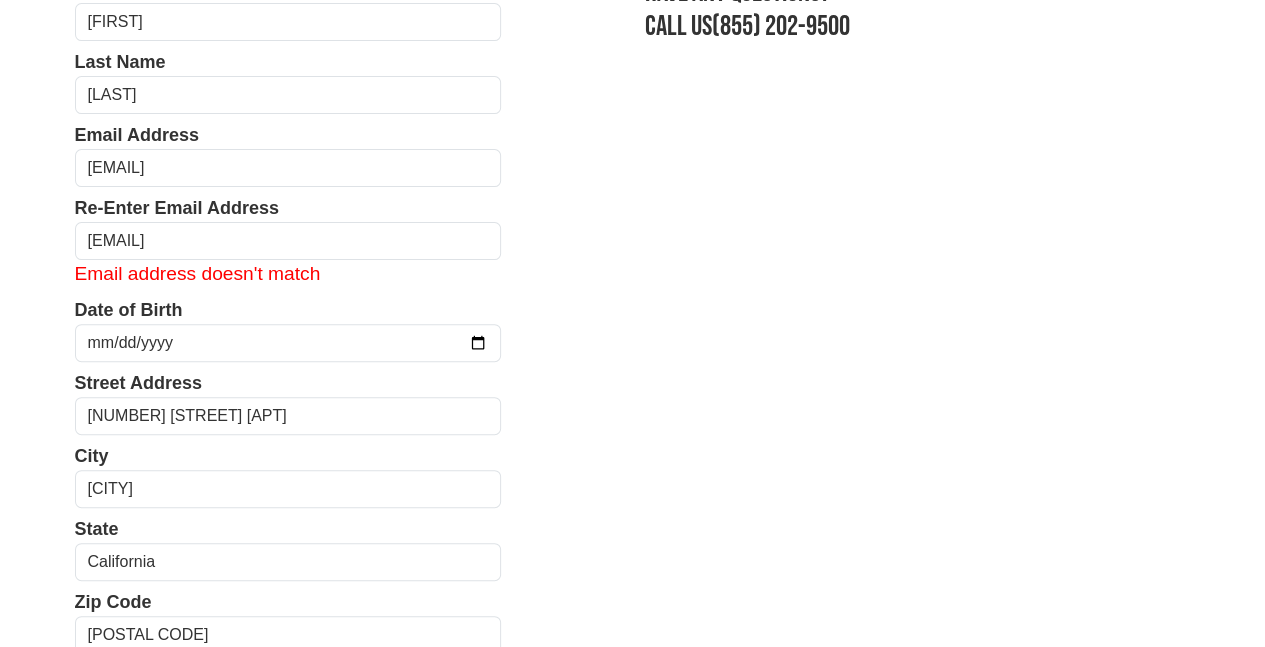 scroll, scrollTop: 186, scrollLeft: 0, axis: vertical 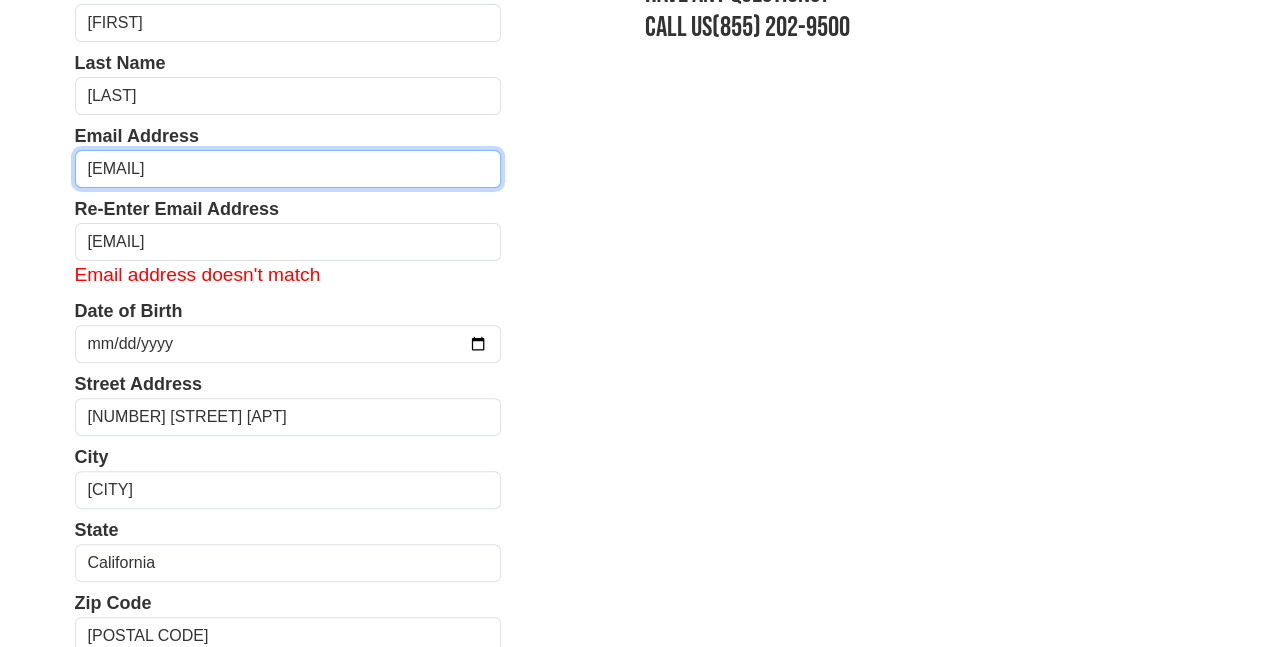 click on "[EMAIL]" at bounding box center [288, 169] 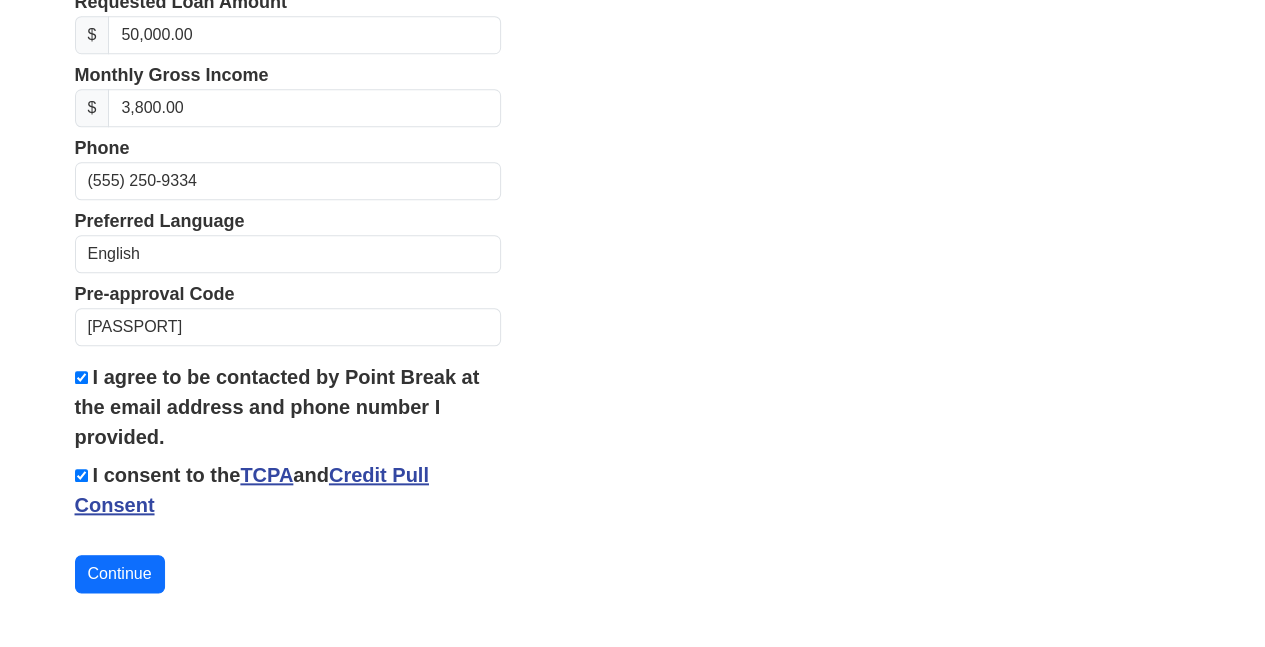 scroll, scrollTop: 900, scrollLeft: 0, axis: vertical 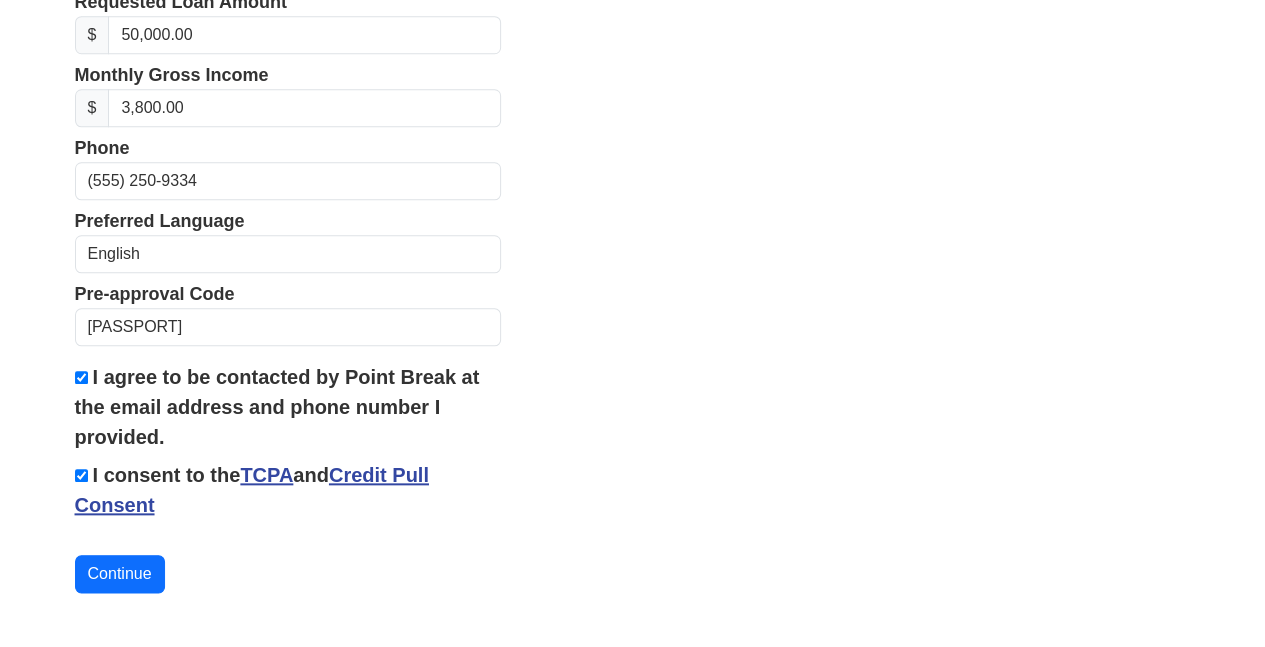 click on "Continue" at bounding box center [120, 574] 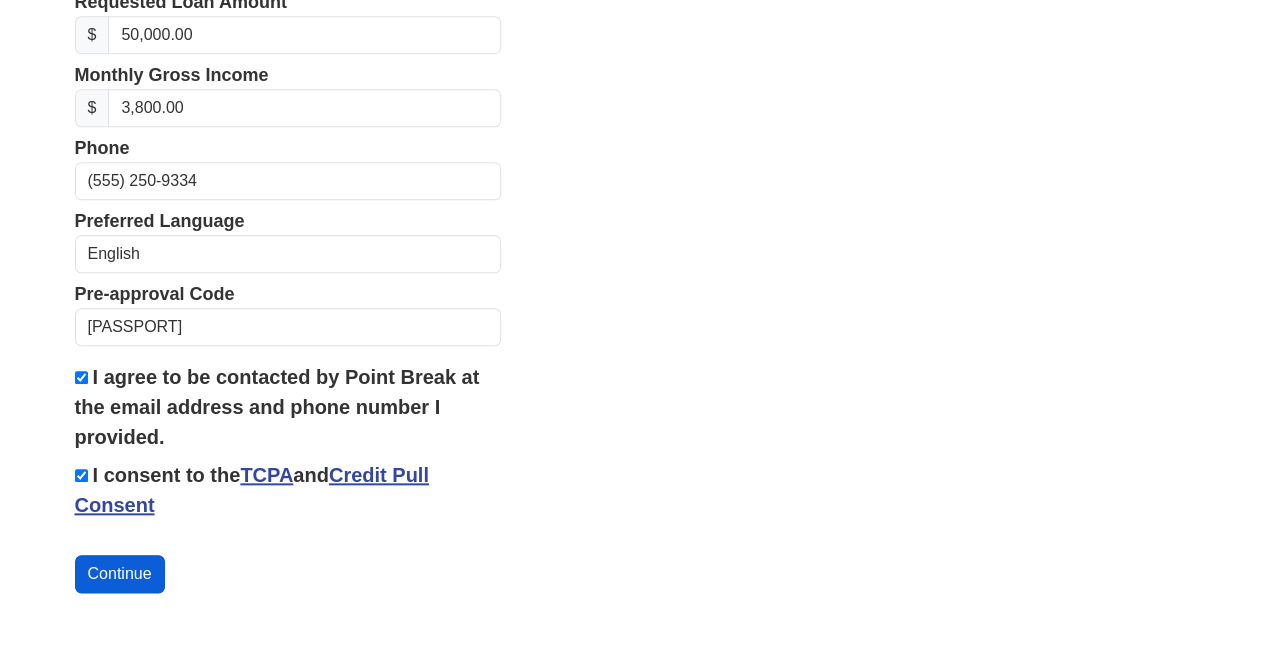 click on "Continue" at bounding box center (120, 574) 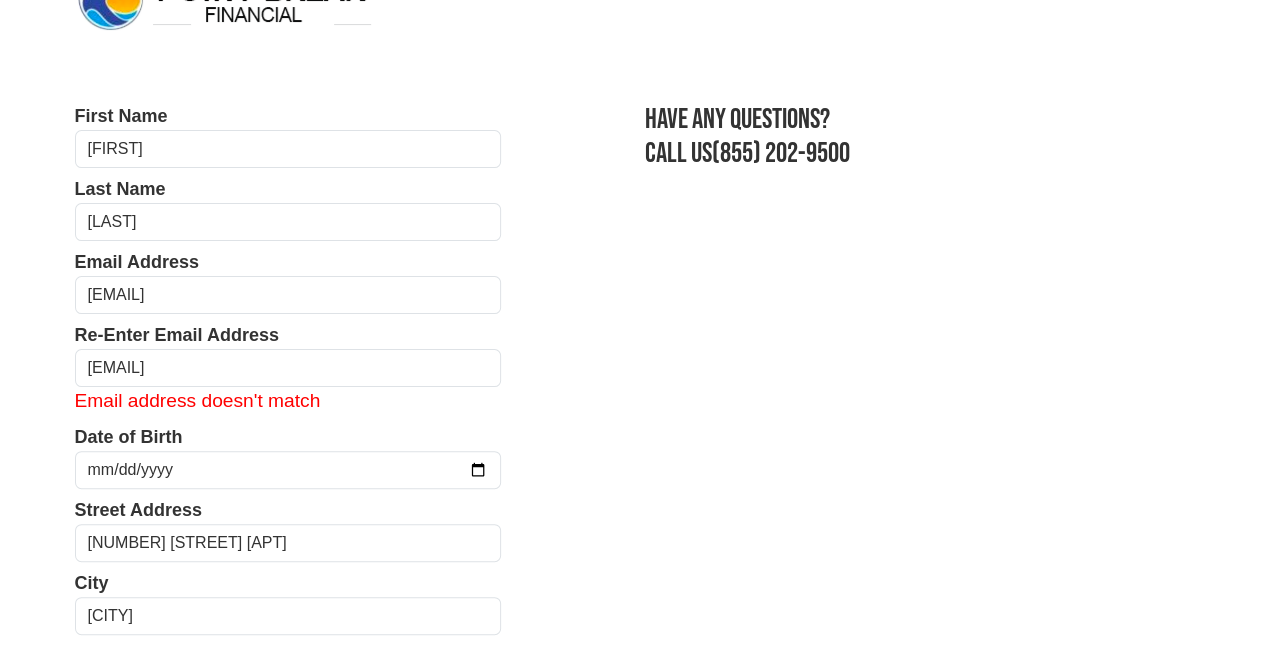 scroll, scrollTop: 54, scrollLeft: 0, axis: vertical 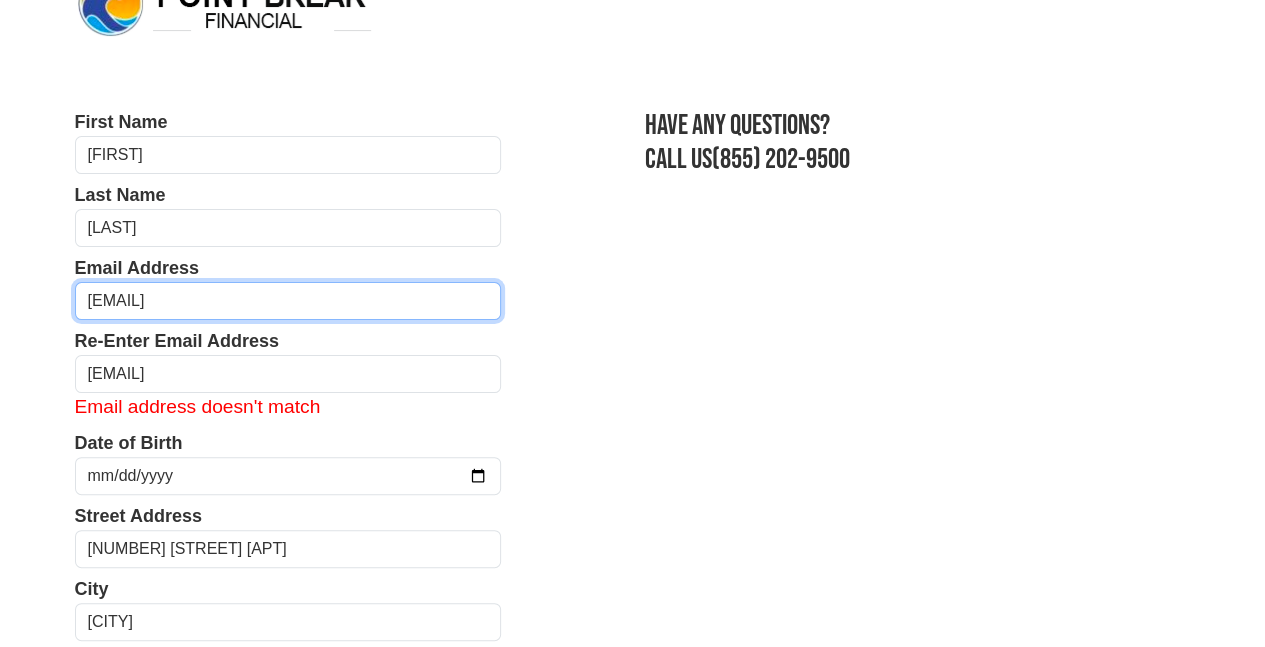 click on "[EMAIL]" at bounding box center [288, 301] 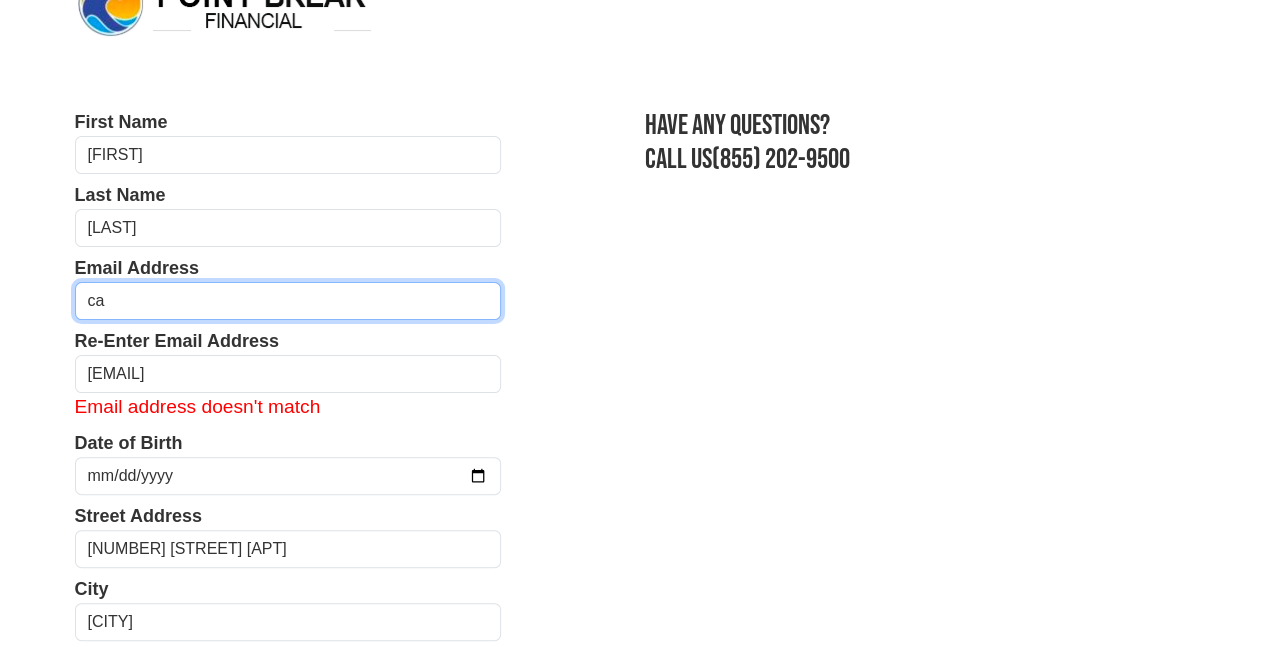 type on "c" 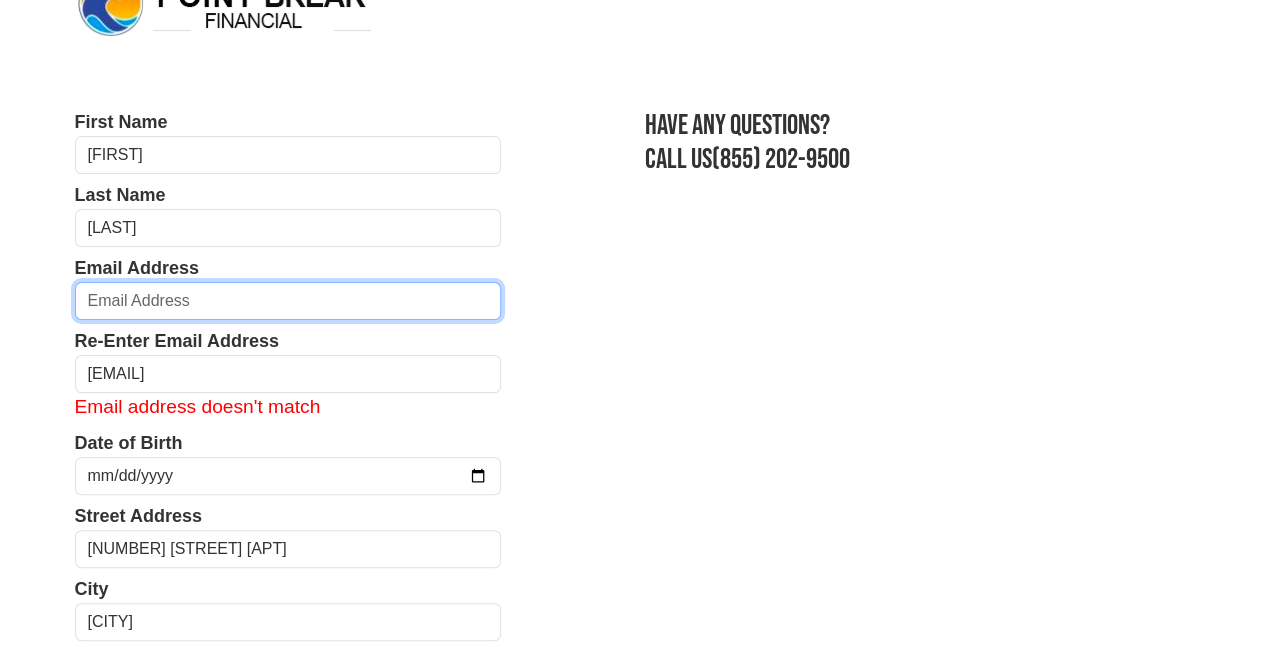 click at bounding box center (288, 301) 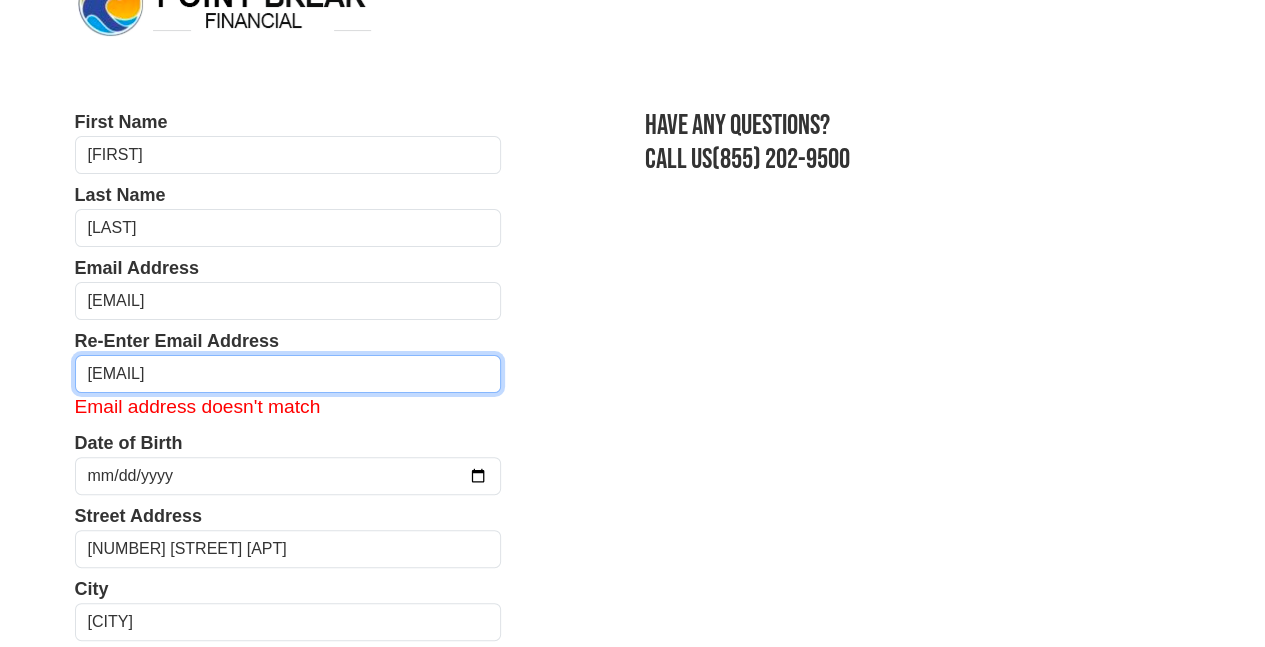 click on "[EMAIL]" at bounding box center (288, 374) 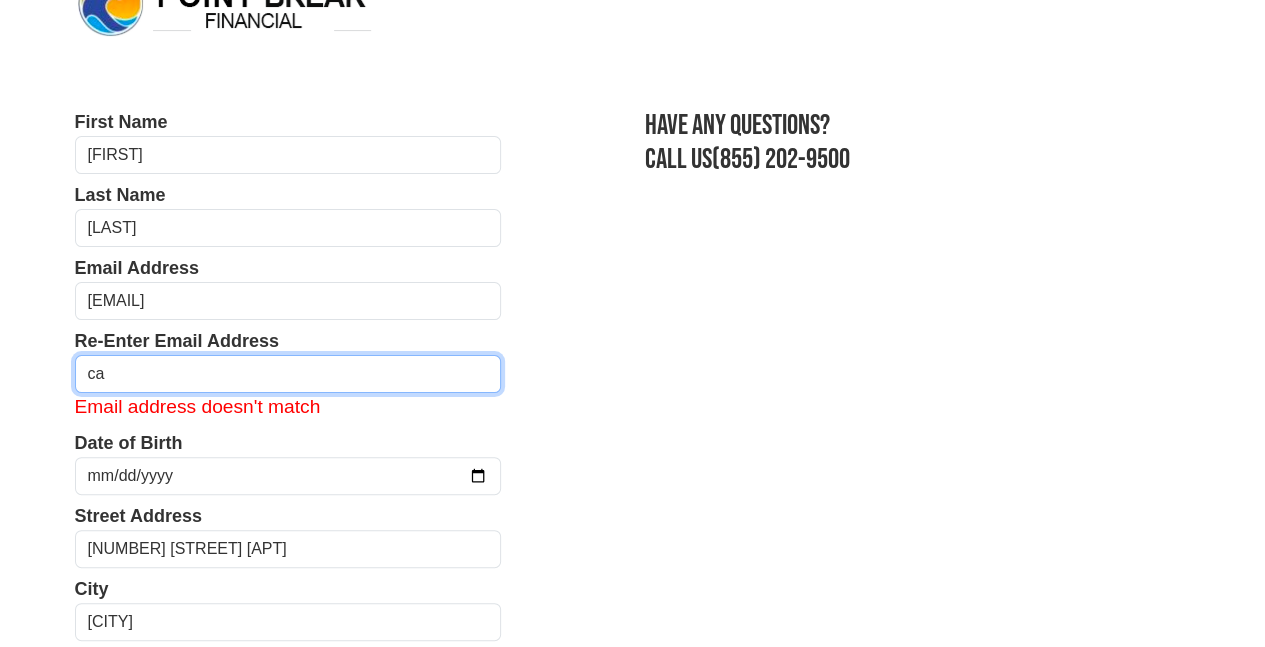 type on "c" 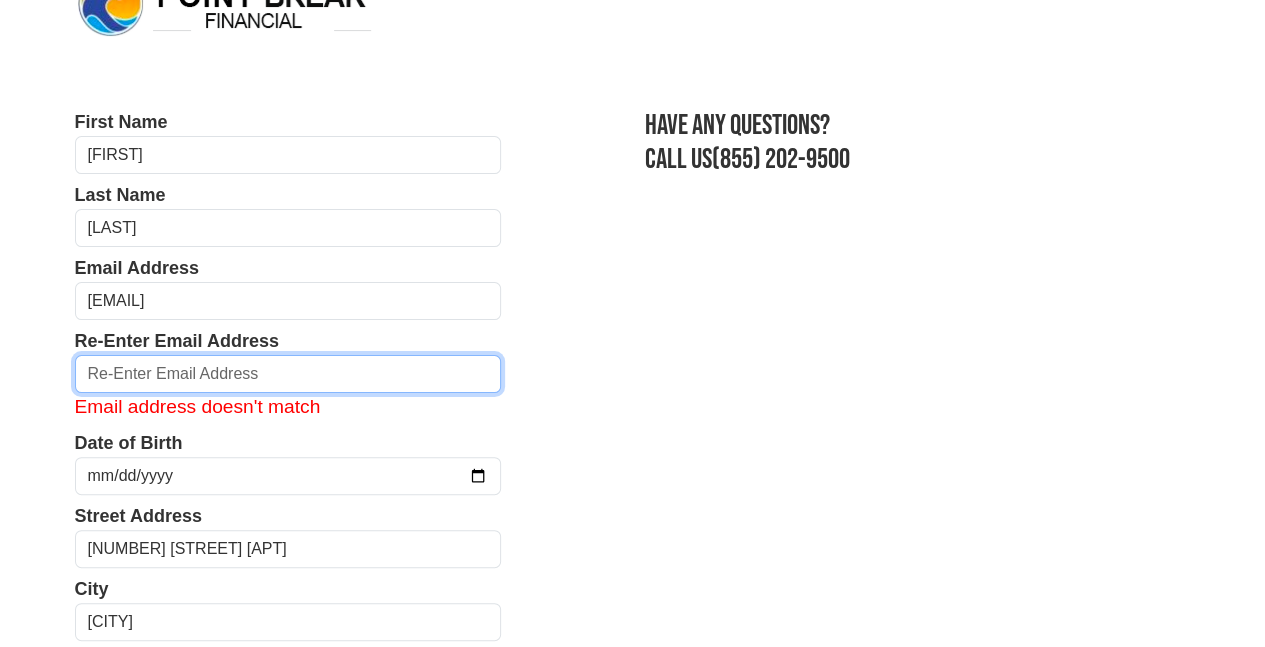 click at bounding box center (288, 374) 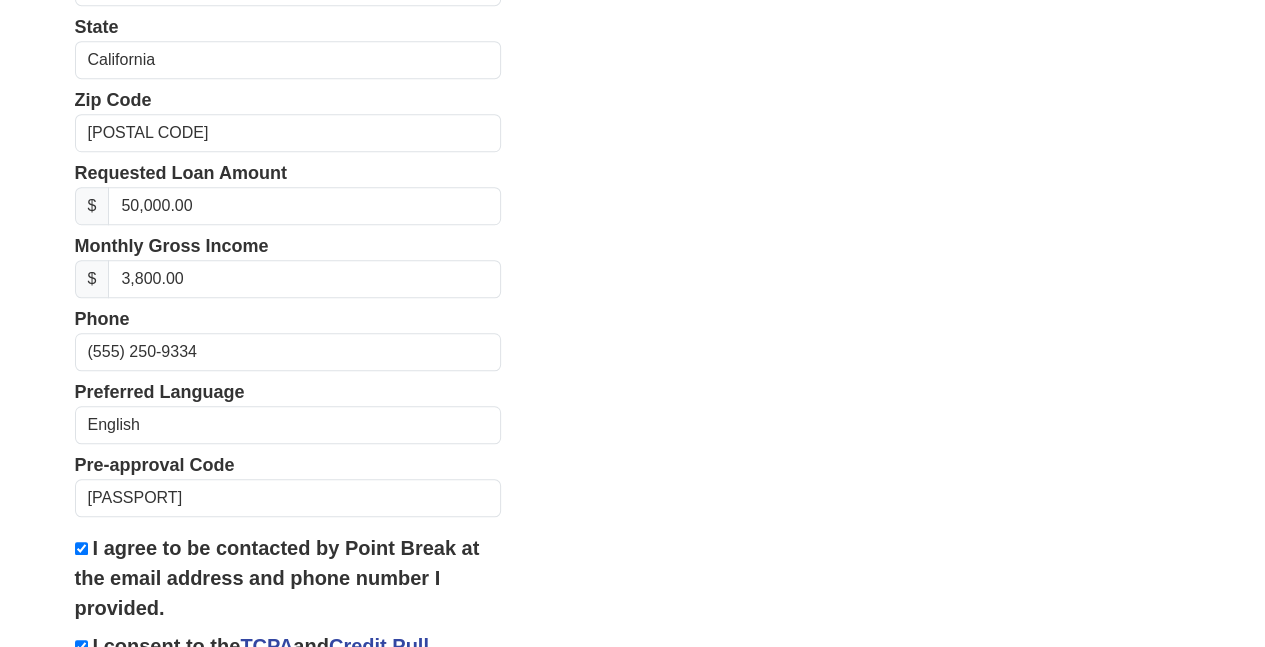 scroll, scrollTop: 872, scrollLeft: 0, axis: vertical 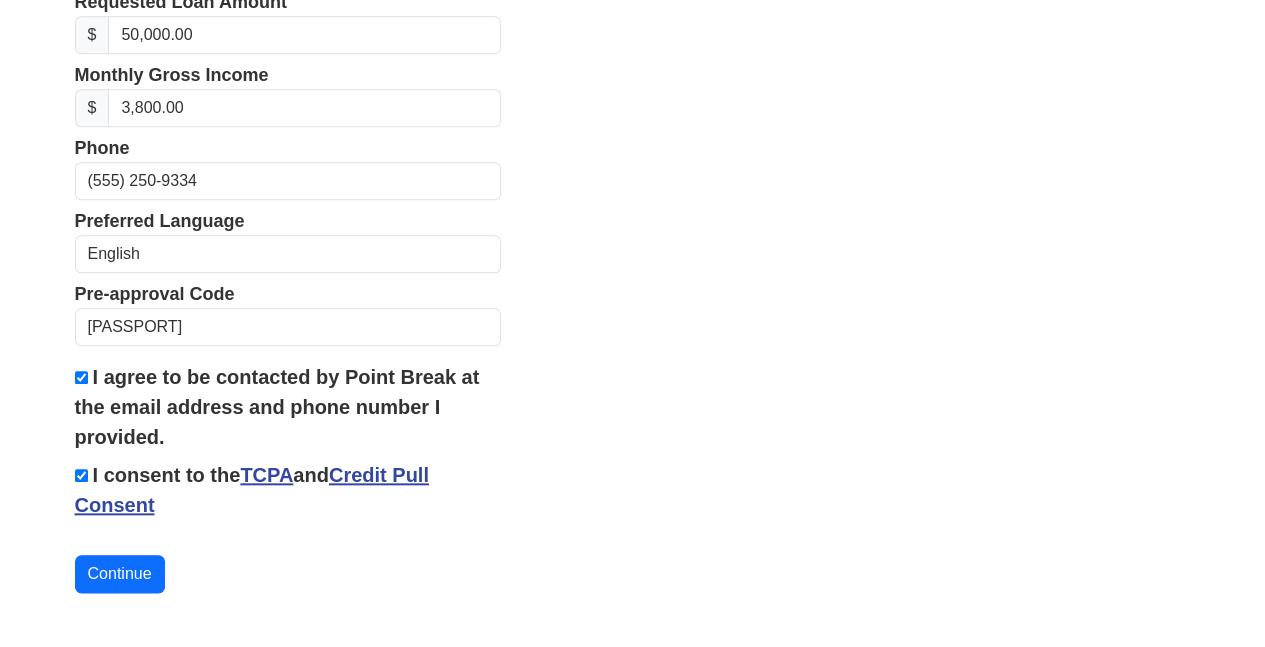 click on "Continue" at bounding box center [120, 574] 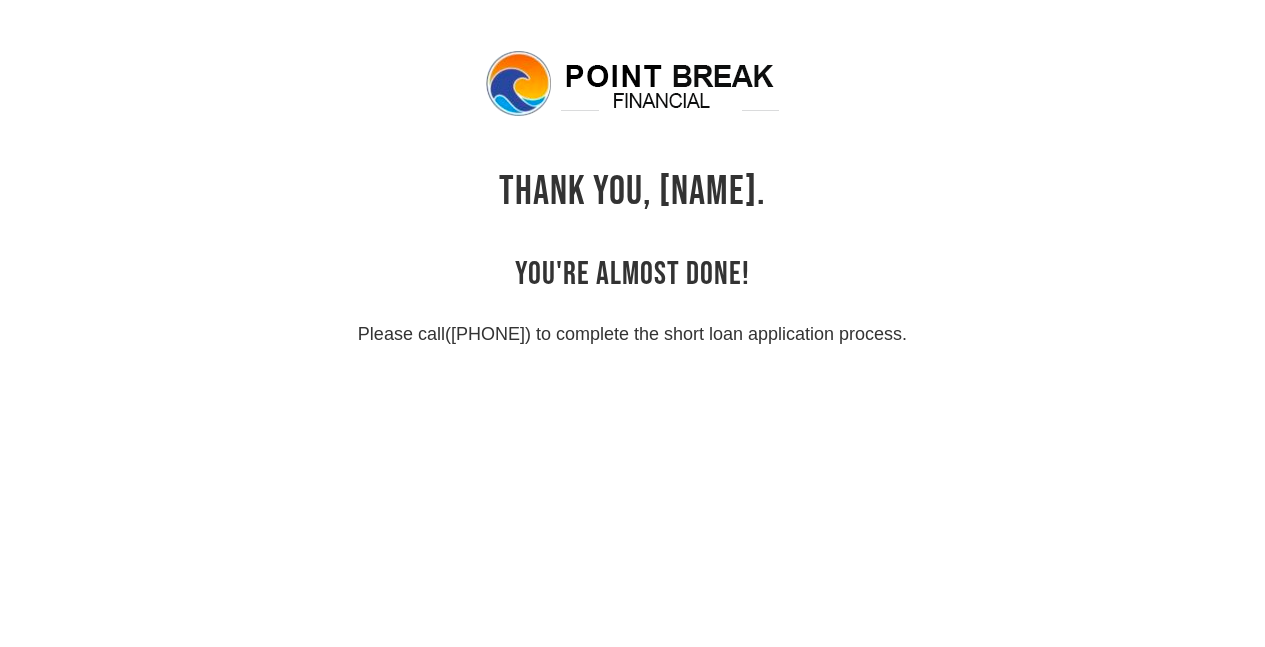 scroll, scrollTop: 0, scrollLeft: 0, axis: both 